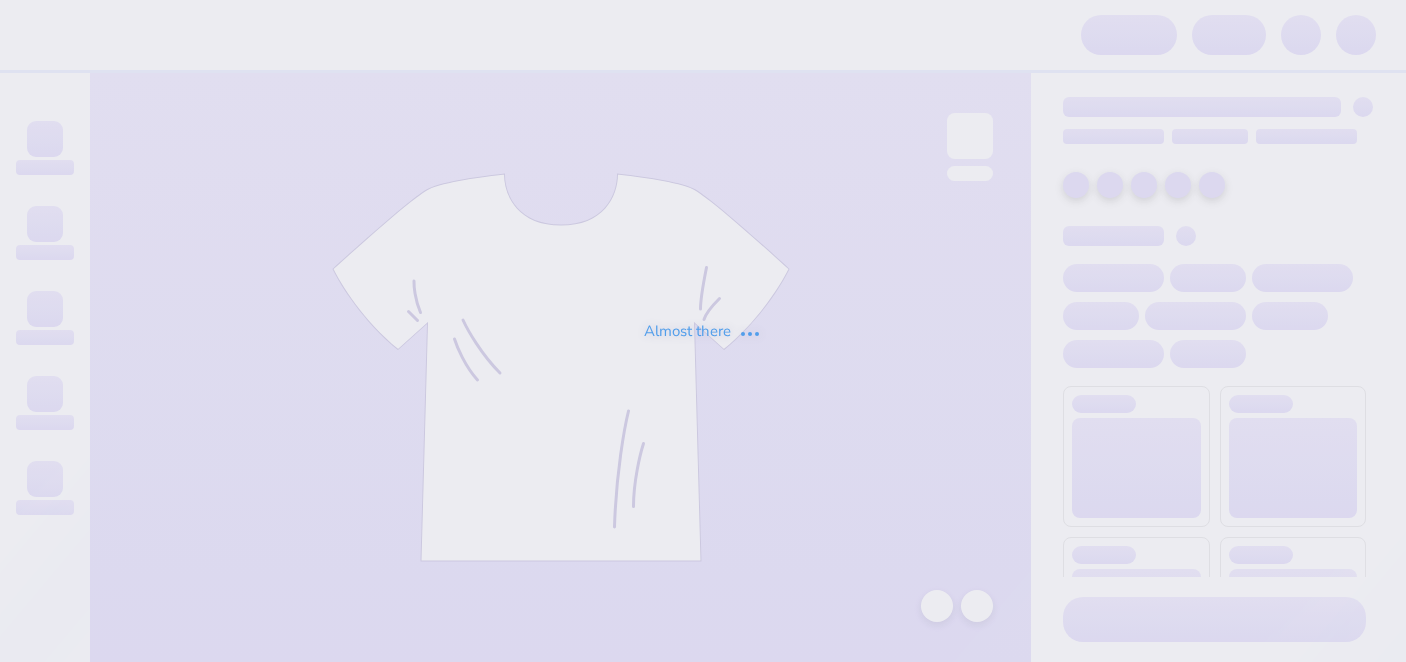 scroll, scrollTop: 0, scrollLeft: 0, axis: both 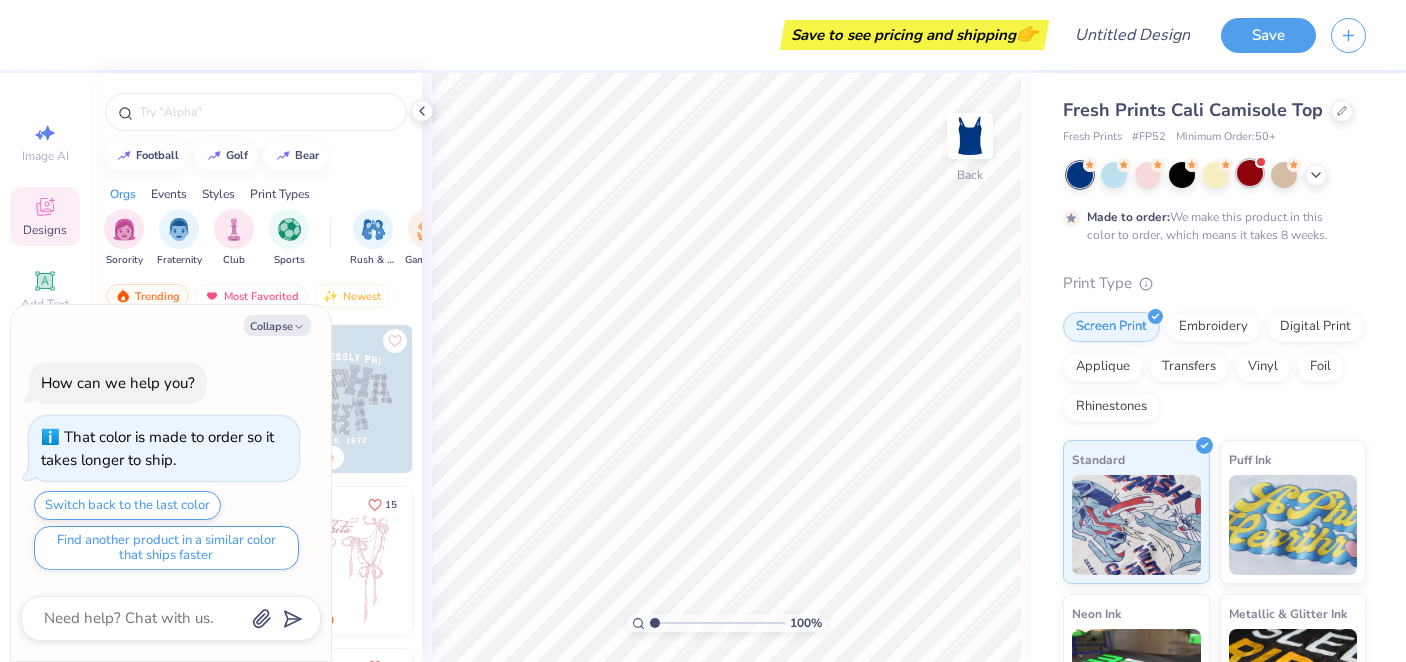click at bounding box center [1250, 173] 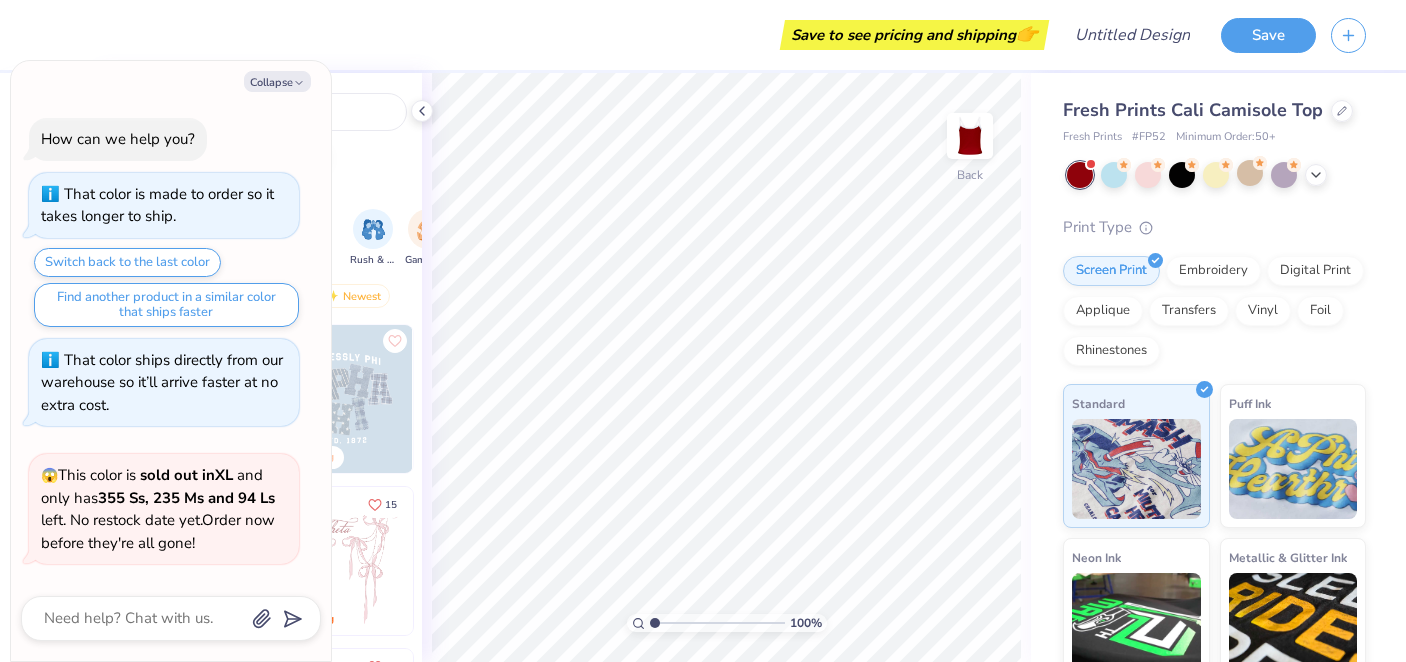 scroll, scrollTop: 421, scrollLeft: 0, axis: vertical 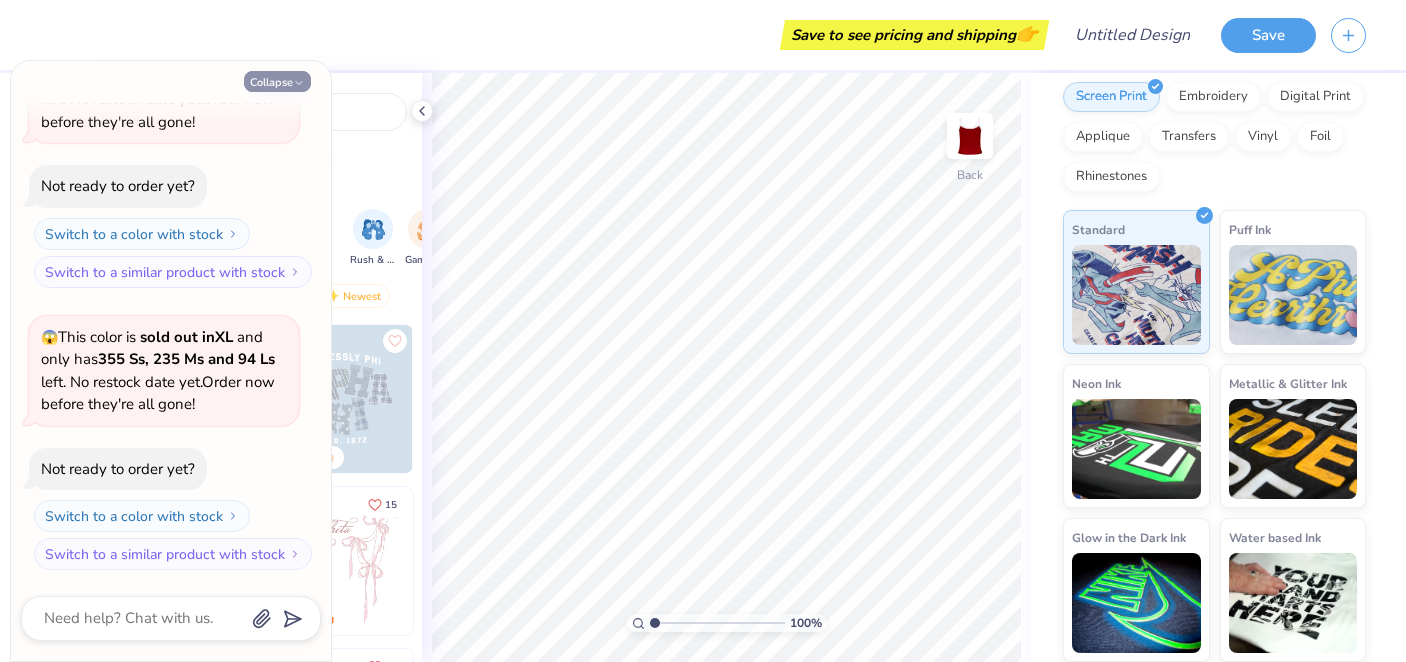 click on "Collapse" at bounding box center [277, 81] 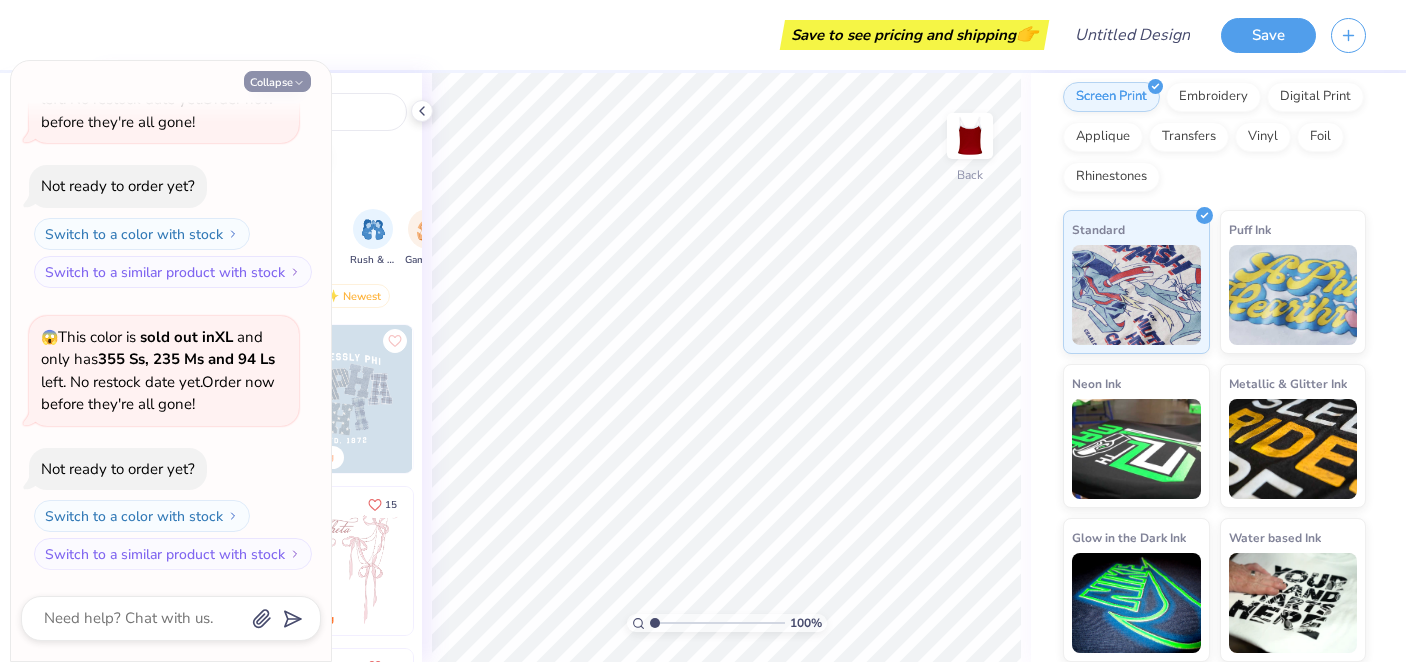type on "x" 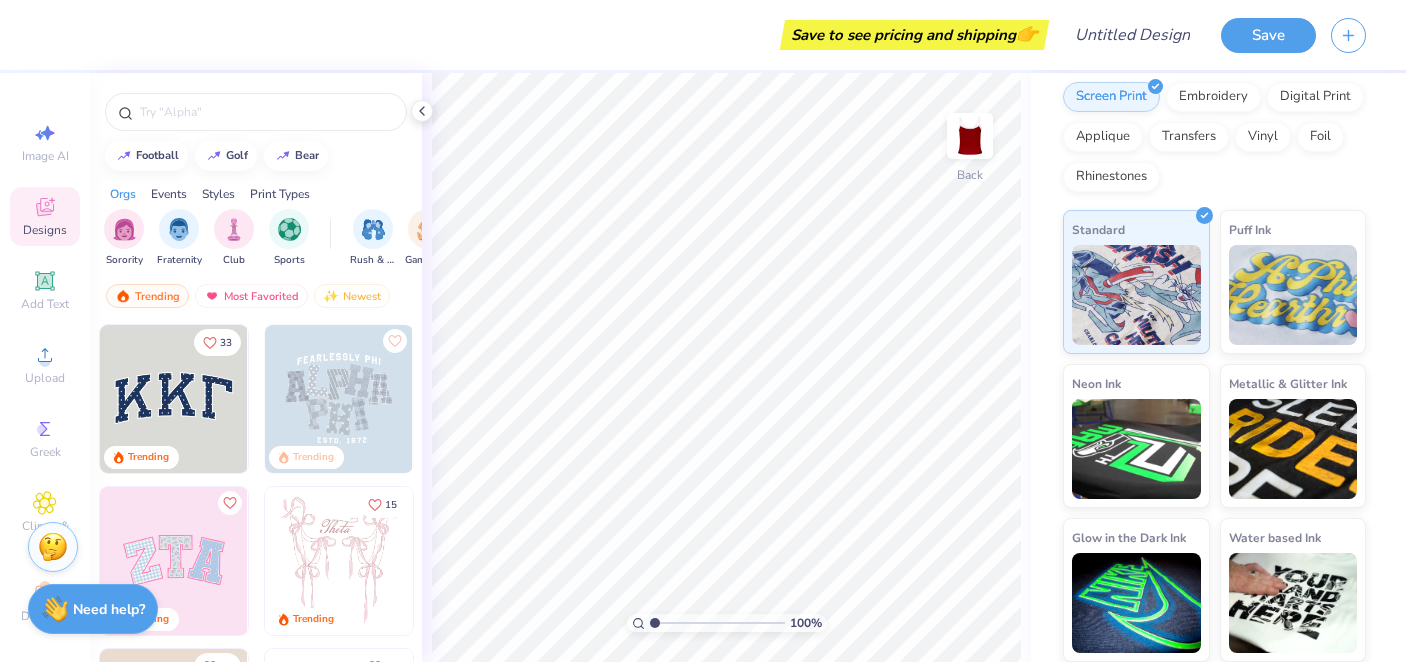 click on "Designs" at bounding box center (45, 230) 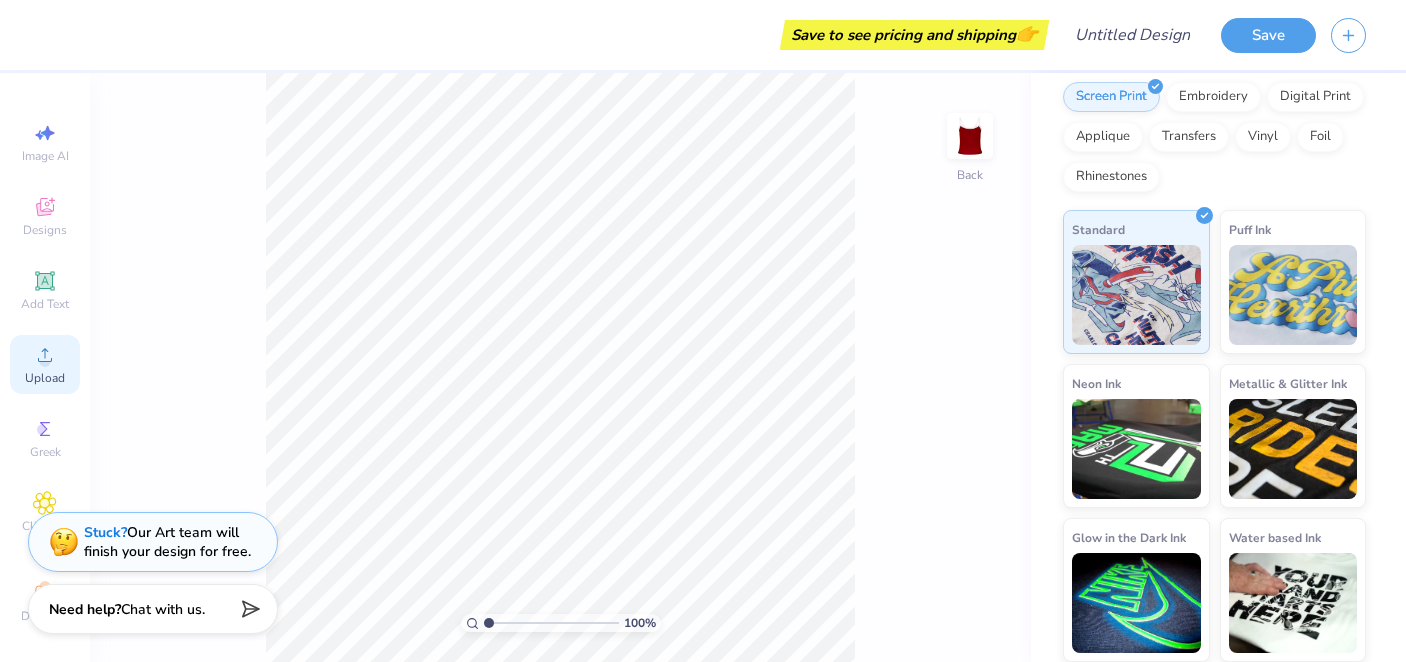 click on "Upload" at bounding box center [45, 378] 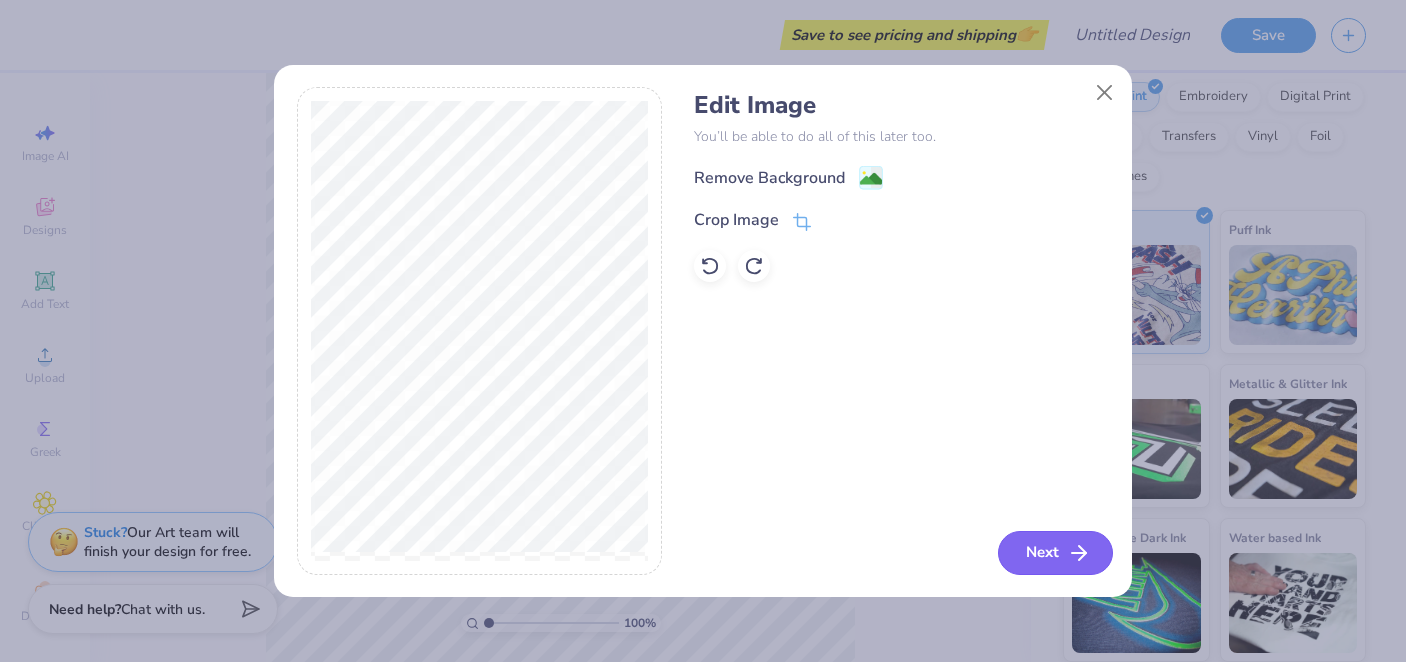 click on "Next" at bounding box center (1055, 553) 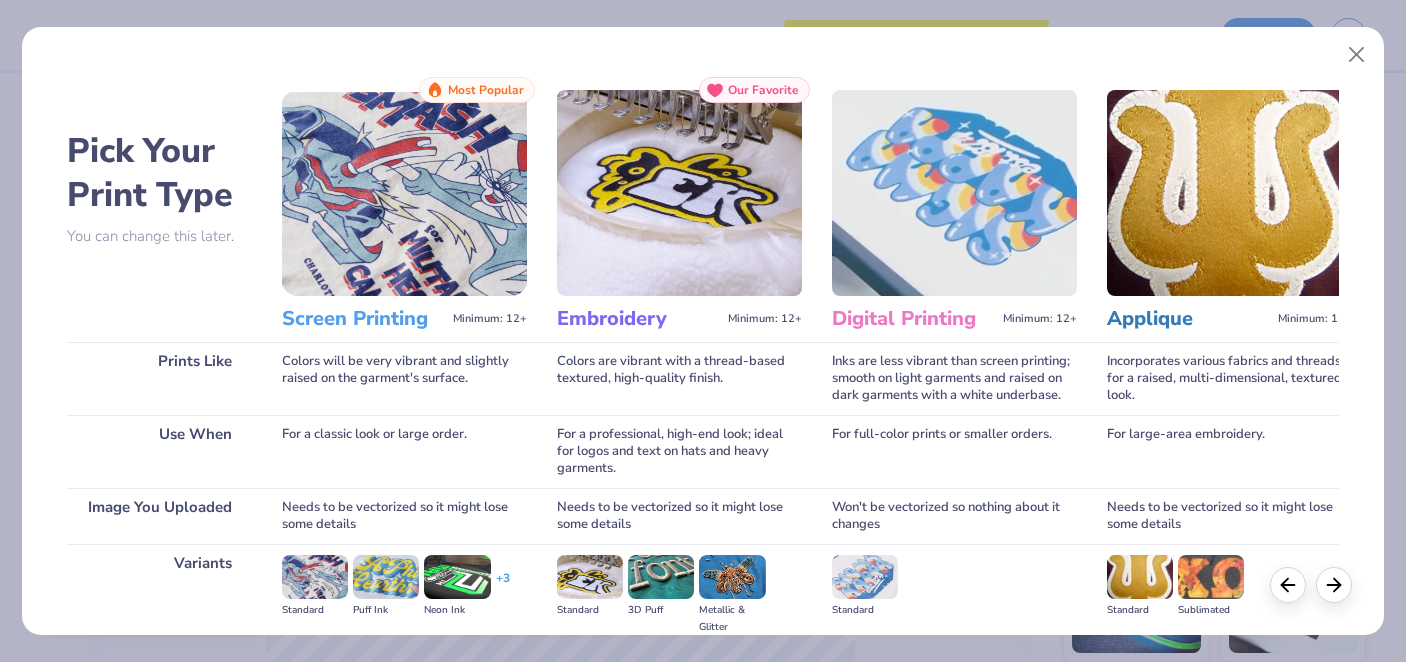 click at bounding box center [404, 193] 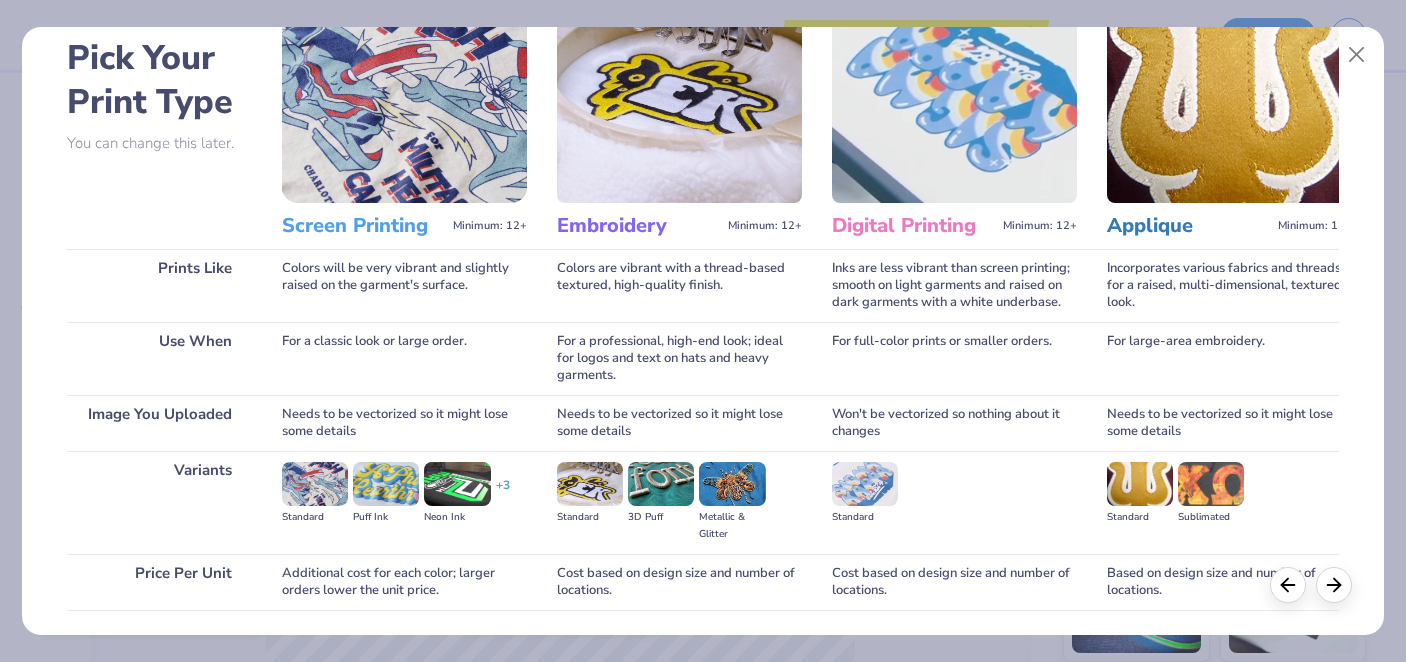 scroll, scrollTop: 235, scrollLeft: 0, axis: vertical 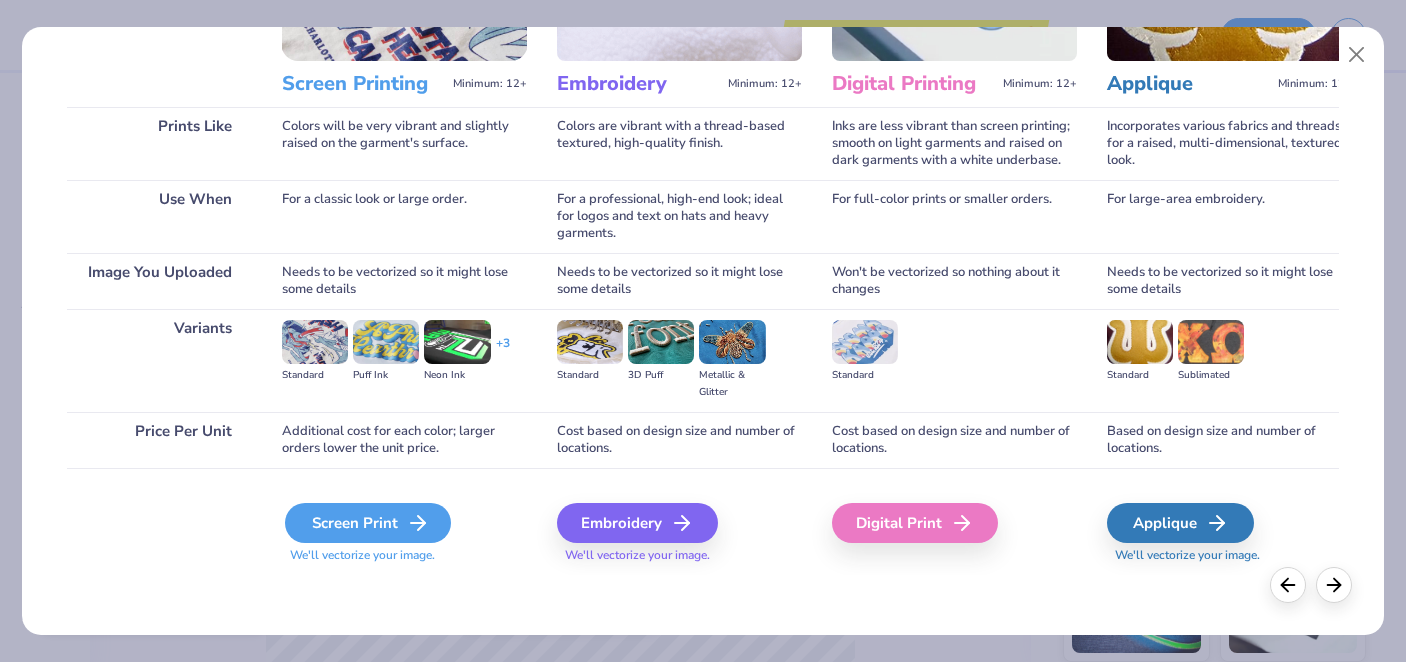 click on "Screen Print" at bounding box center (368, 523) 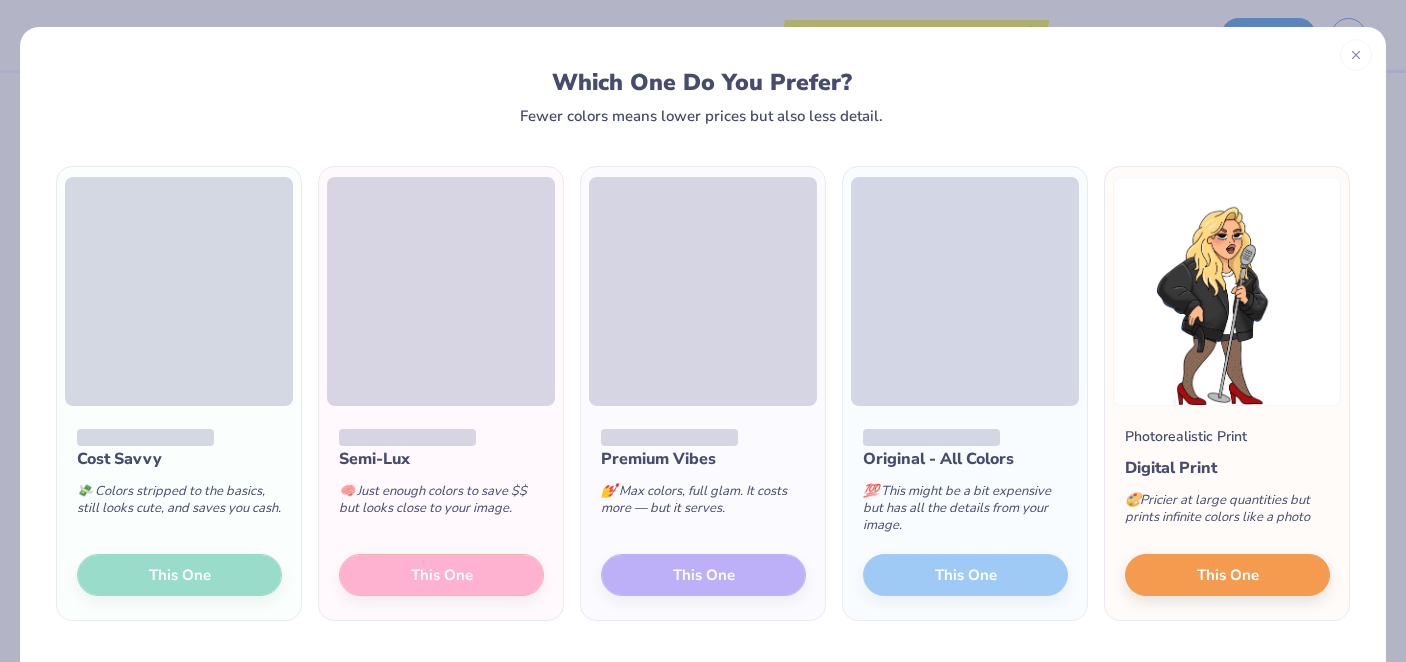 scroll, scrollTop: 64, scrollLeft: 0, axis: vertical 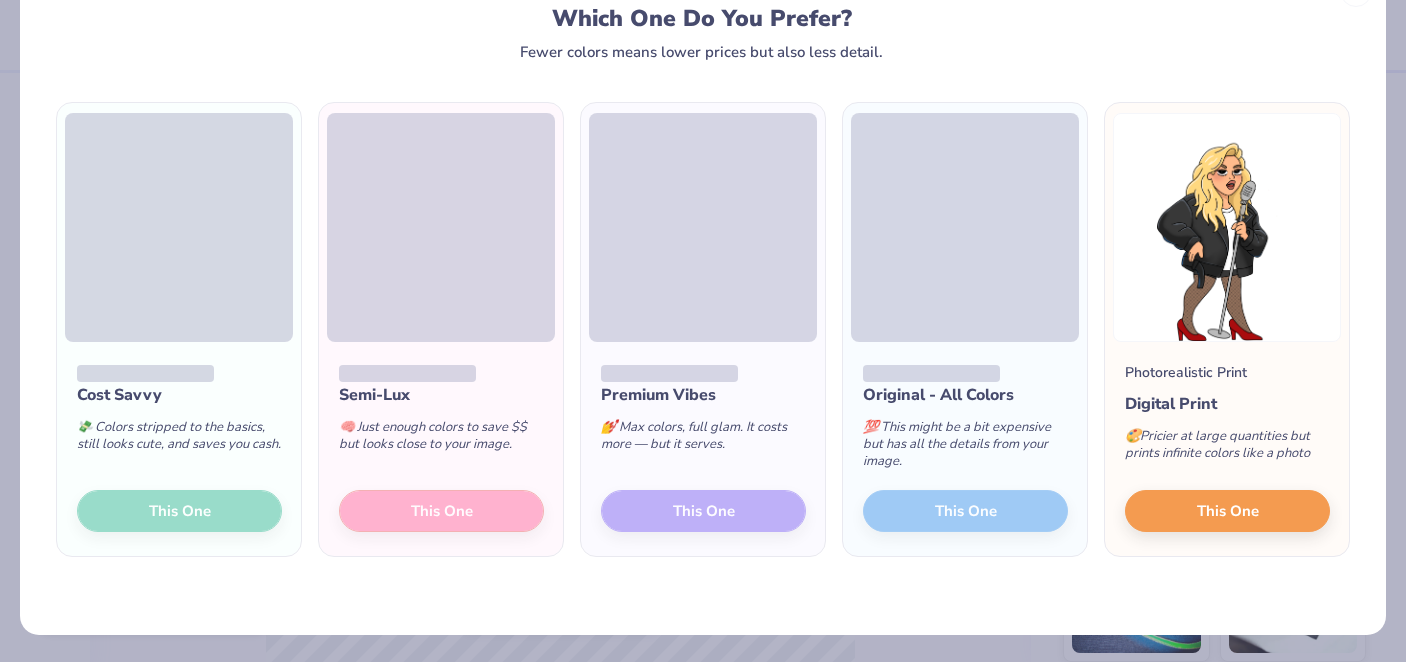 click on "Cost Savvy 💸   Colors stripped to the basics, still looks cute, and saves you cash. This One" at bounding box center (179, 449) 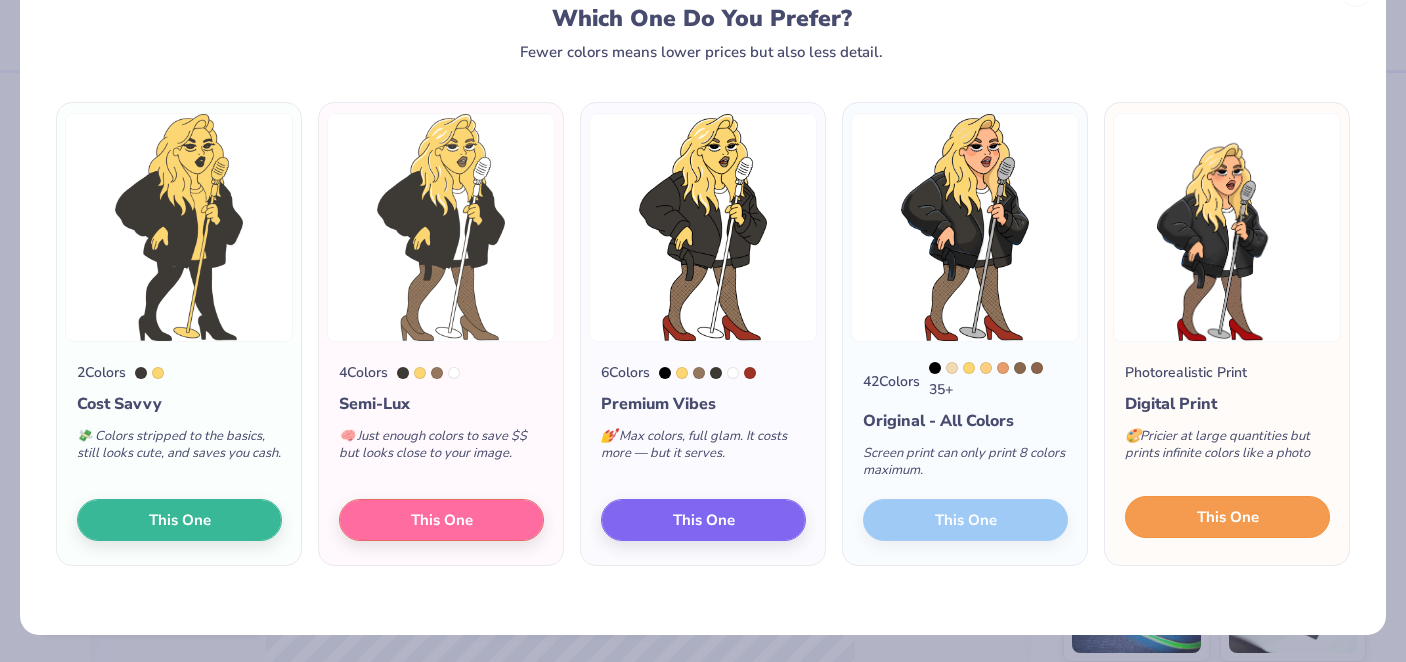 click on "This One" at bounding box center (1228, 517) 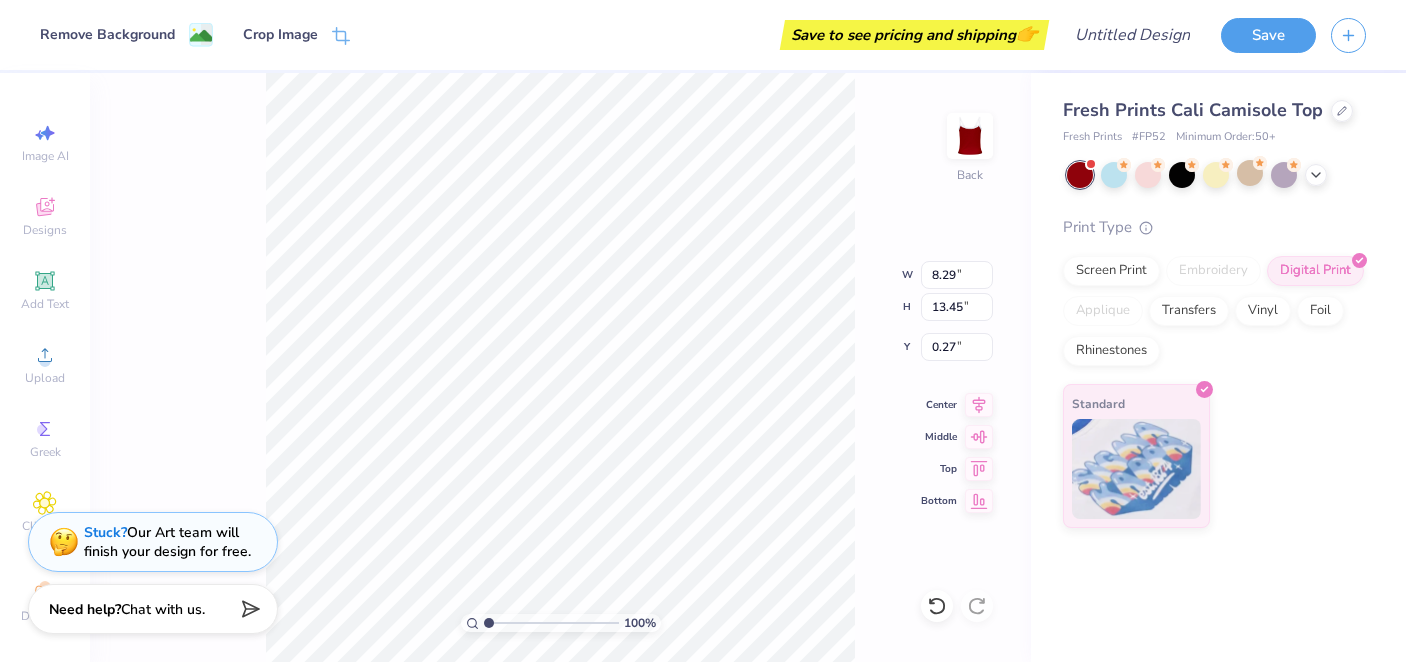 scroll, scrollTop: 0, scrollLeft: 0, axis: both 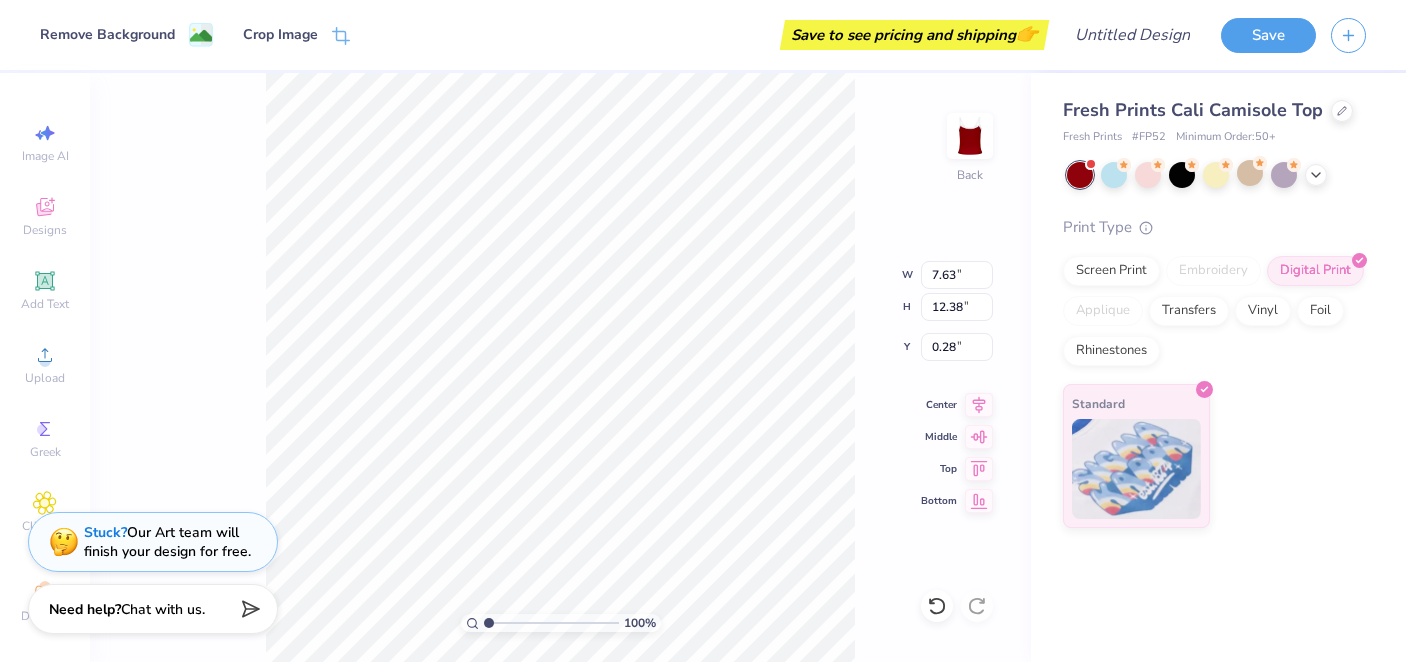 type on "0.52" 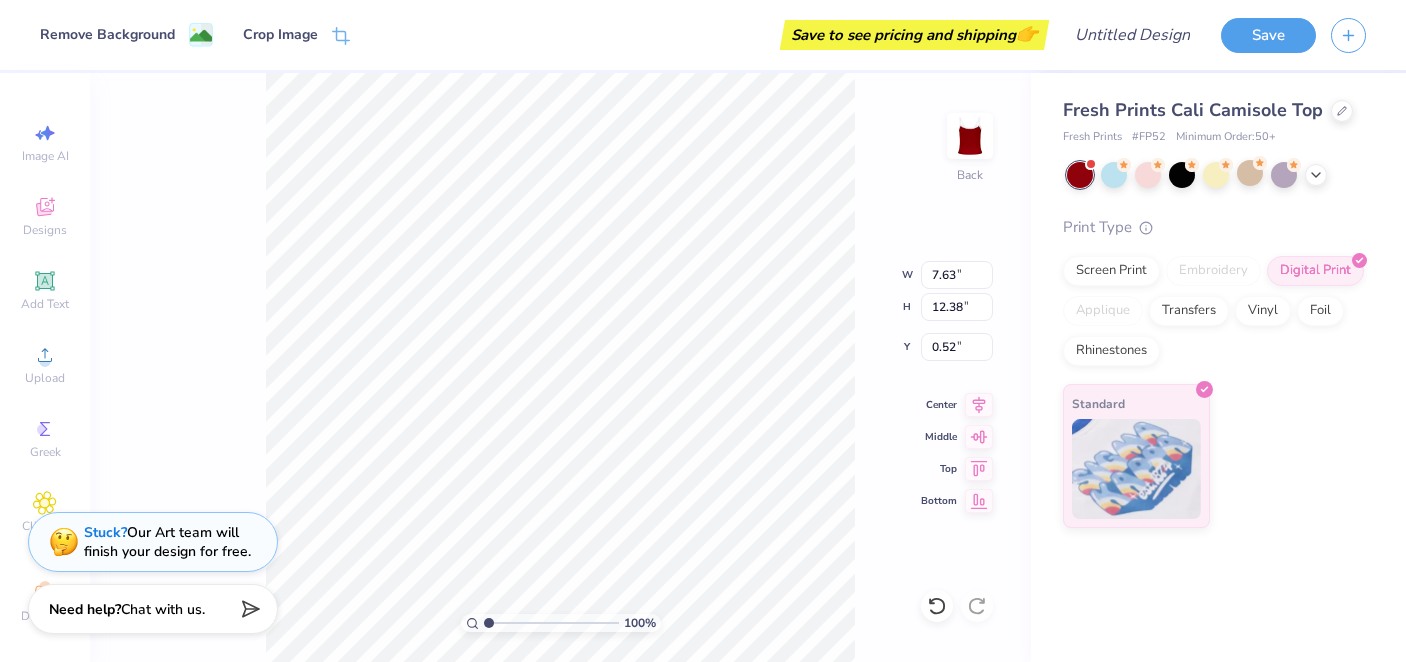 type on "5.06" 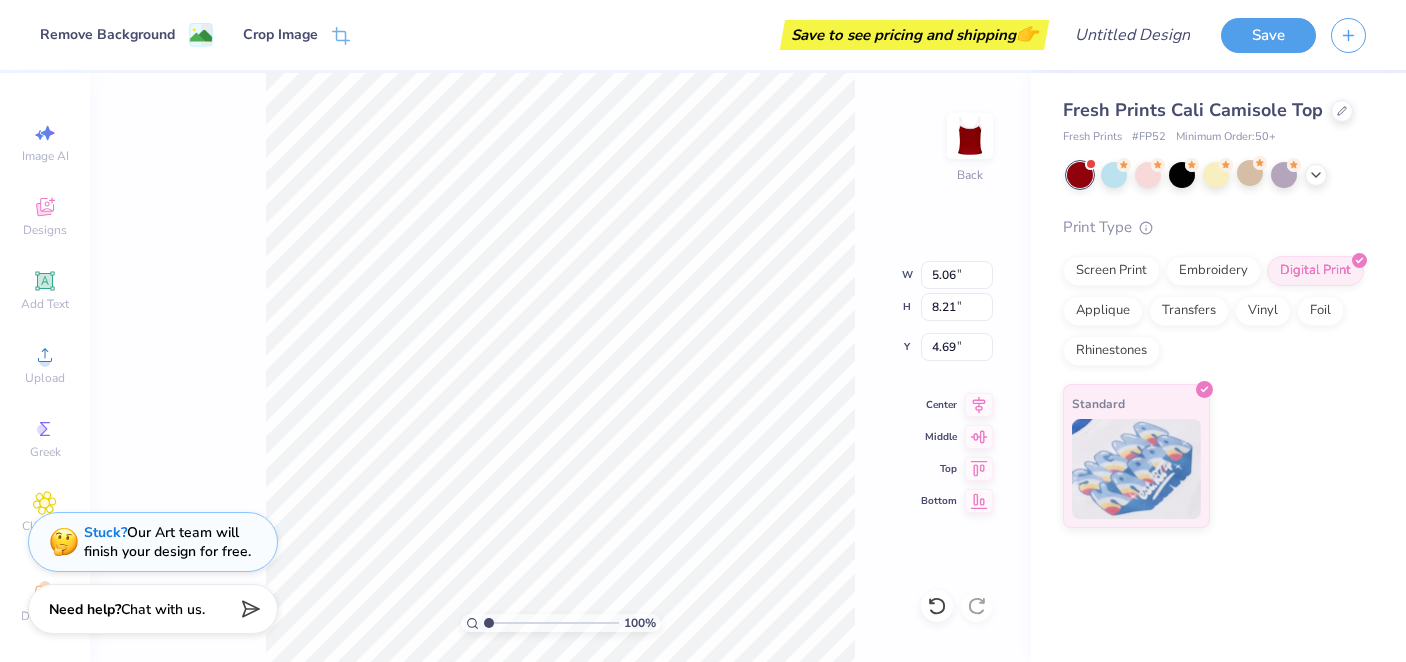 type on "0.75" 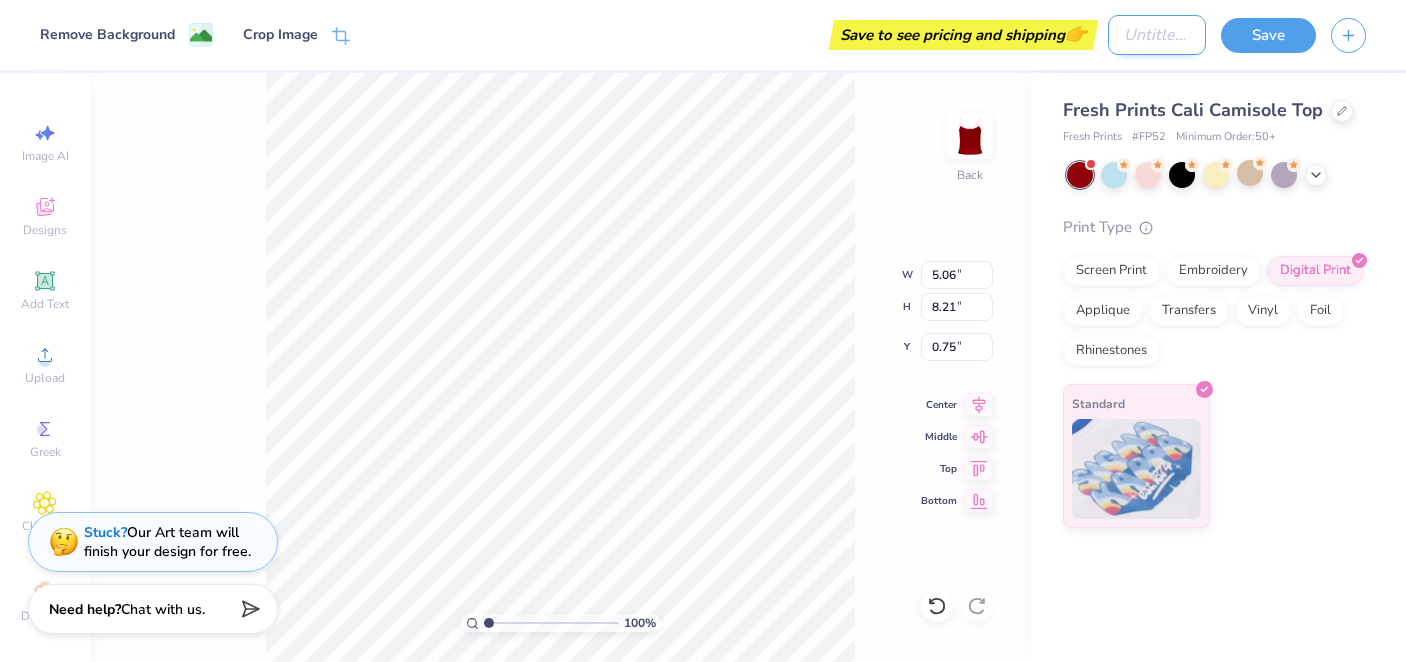 click on "Design Title" at bounding box center [1157, 35] 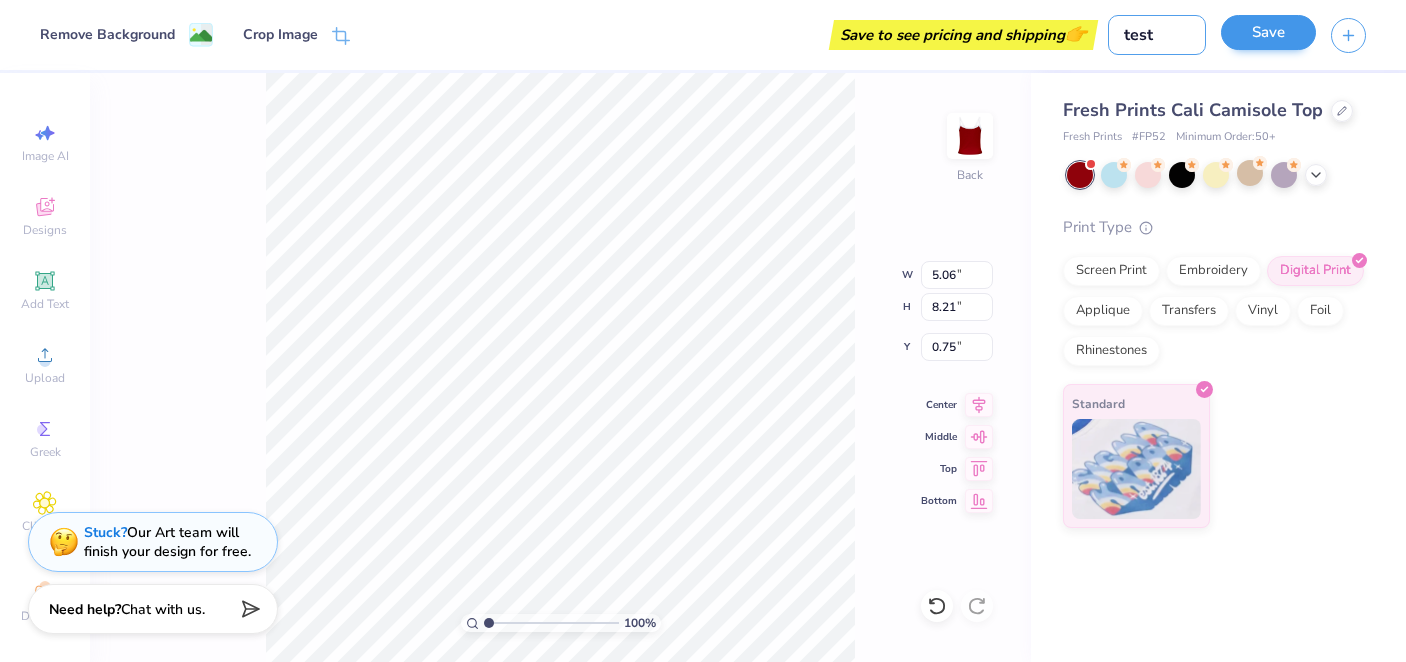 type on "test" 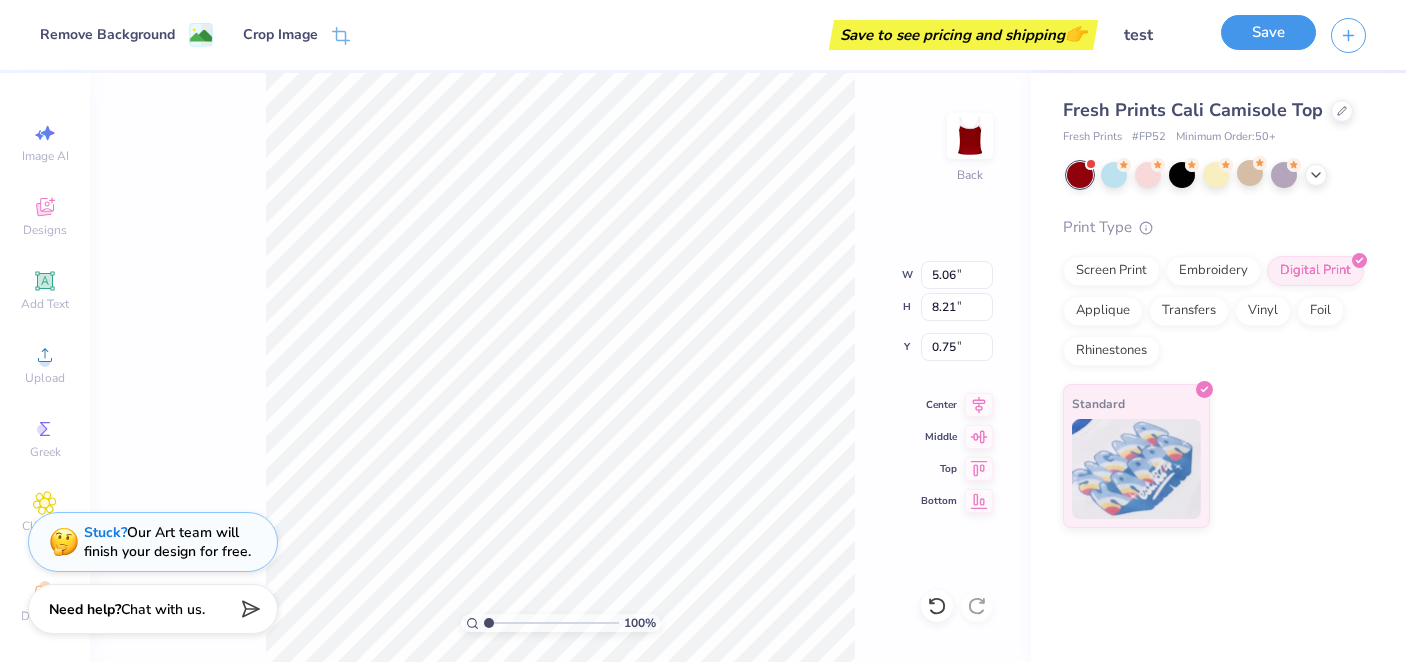 click on "Save" at bounding box center [1268, 32] 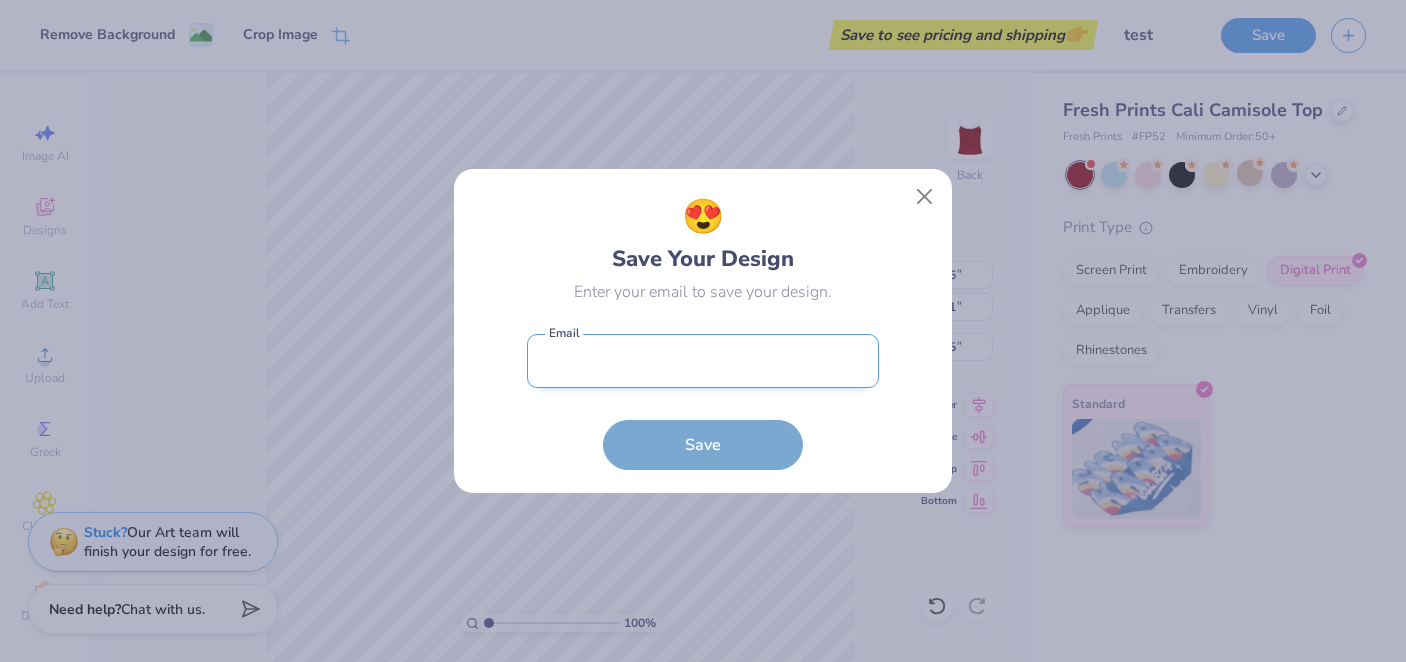 click at bounding box center (703, 361) 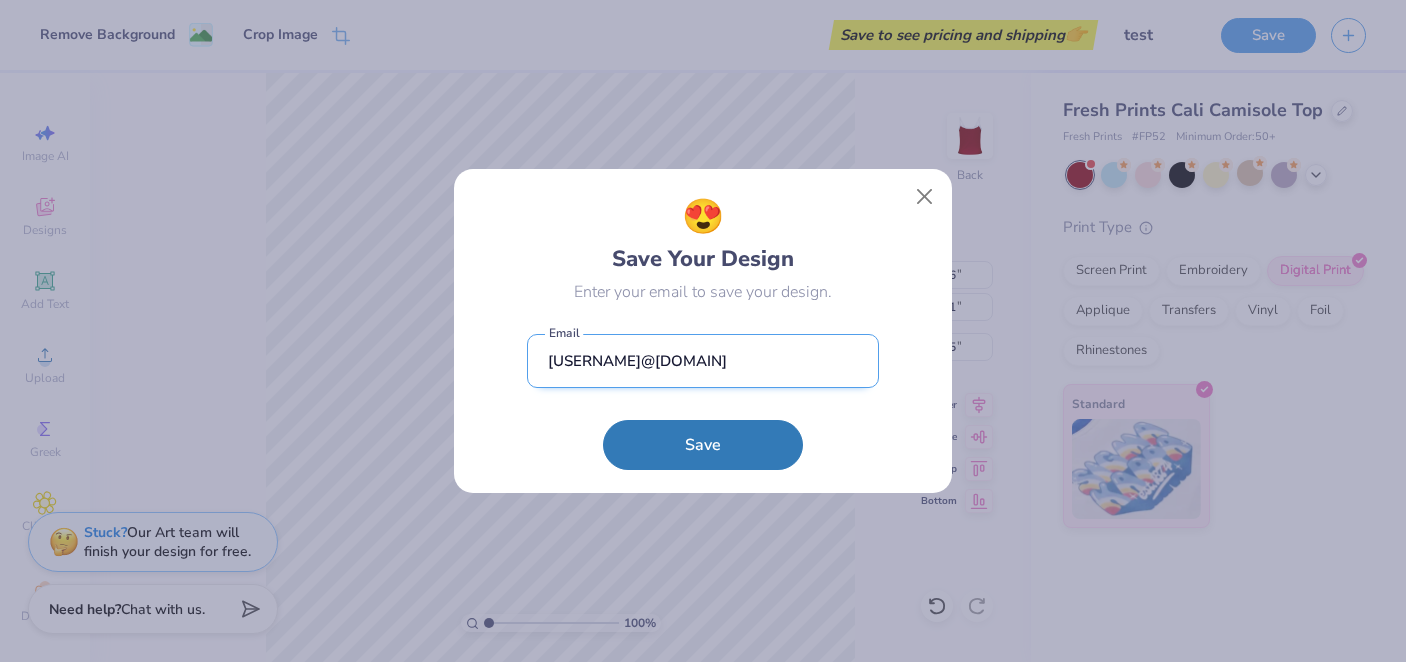 type on "koknudson@gmail.com" 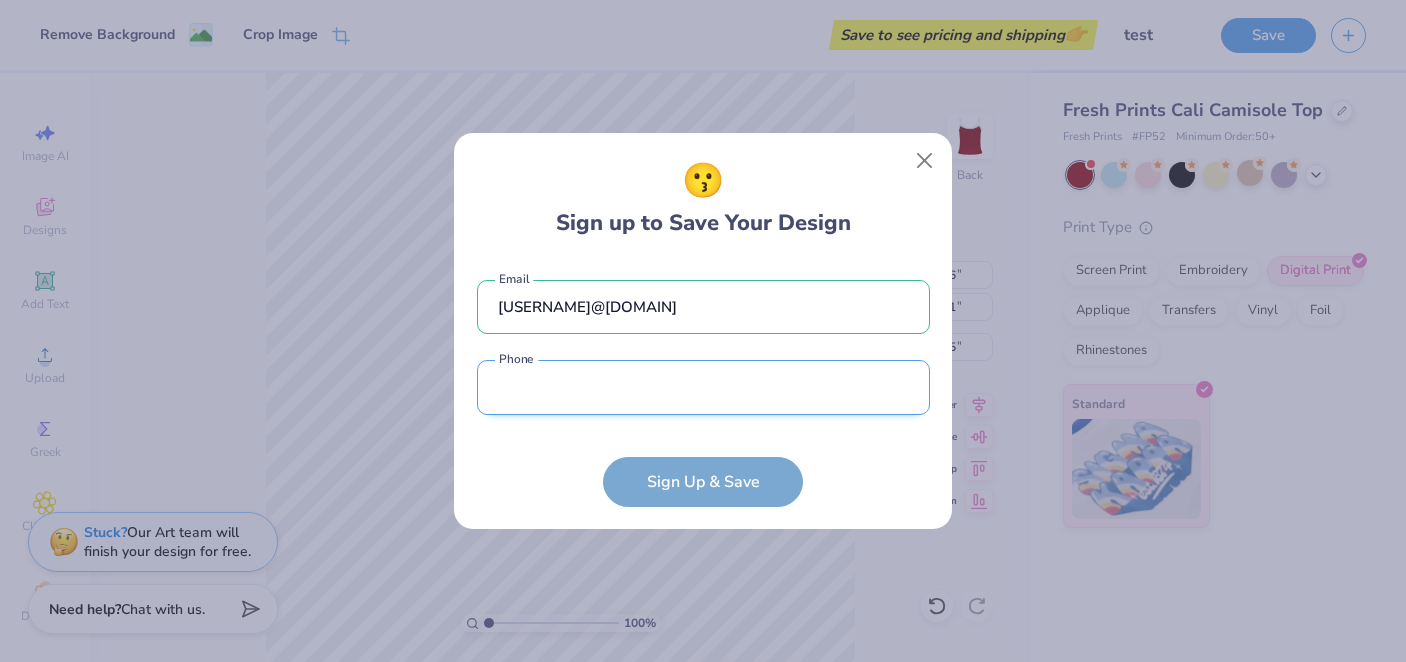 click at bounding box center (703, 387) 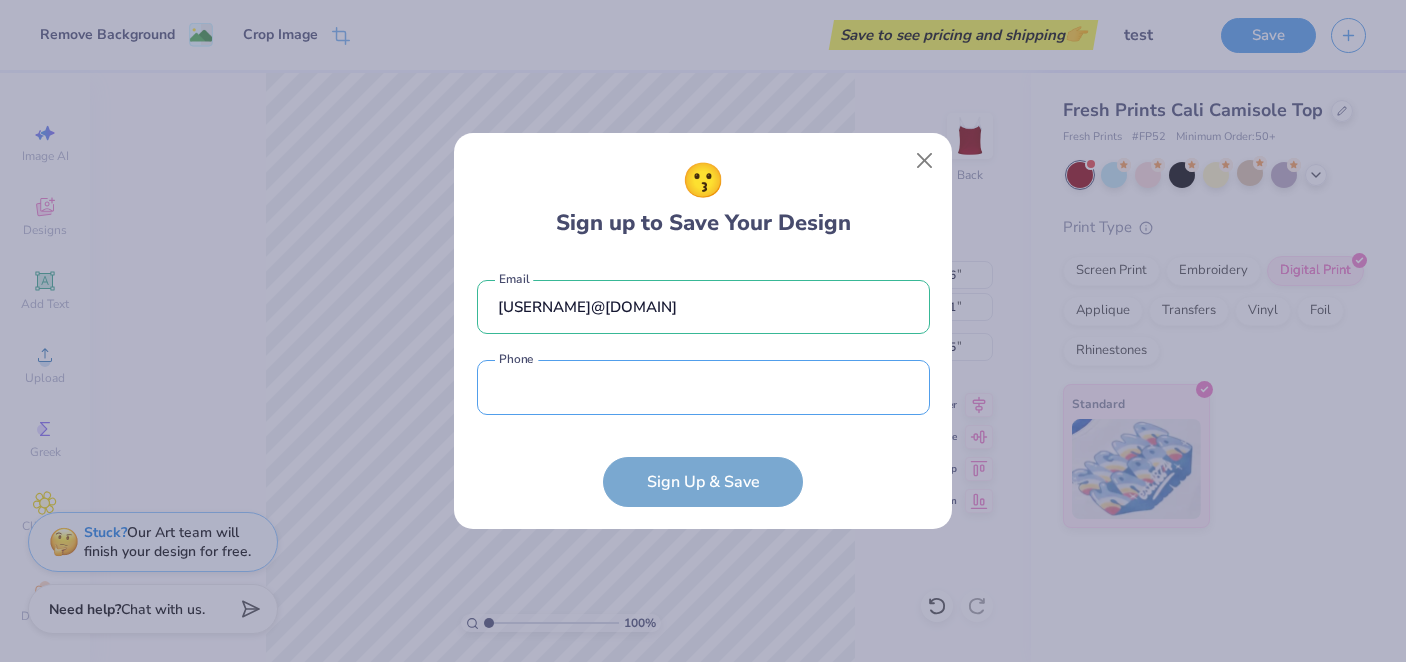 type on "(970) 227-4837" 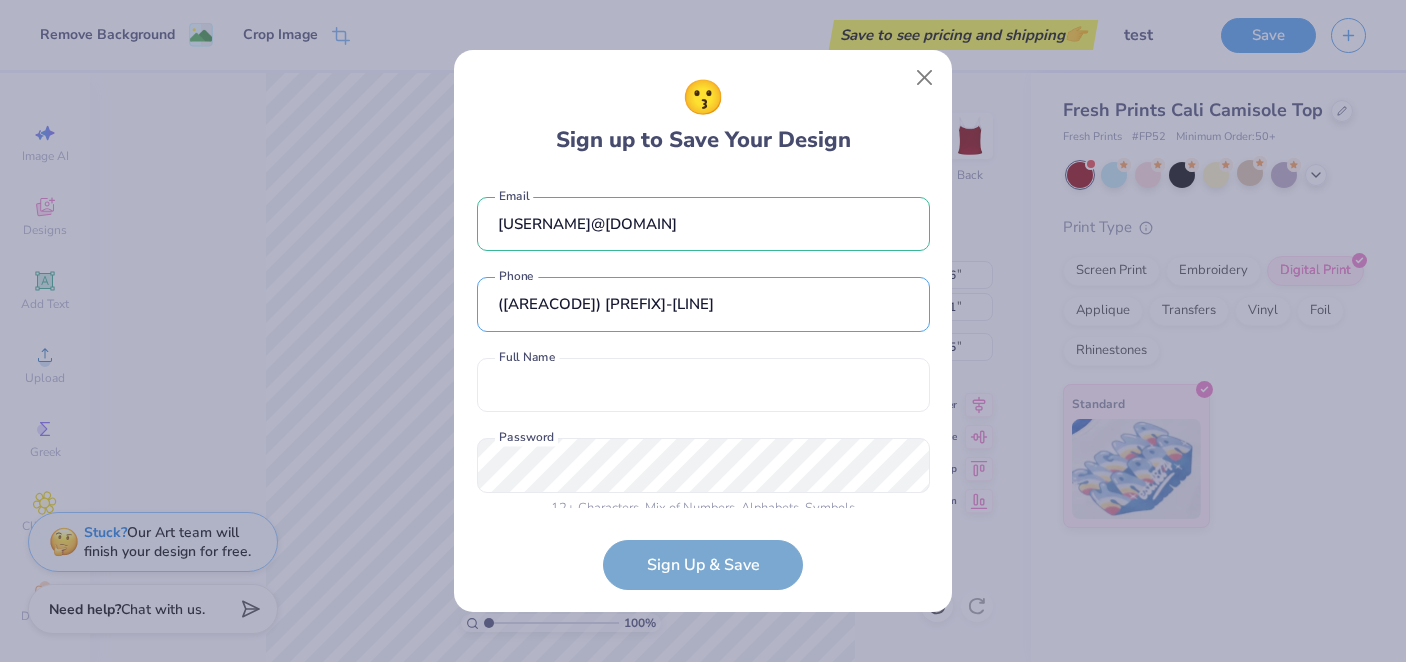 scroll, scrollTop: 20, scrollLeft: 0, axis: vertical 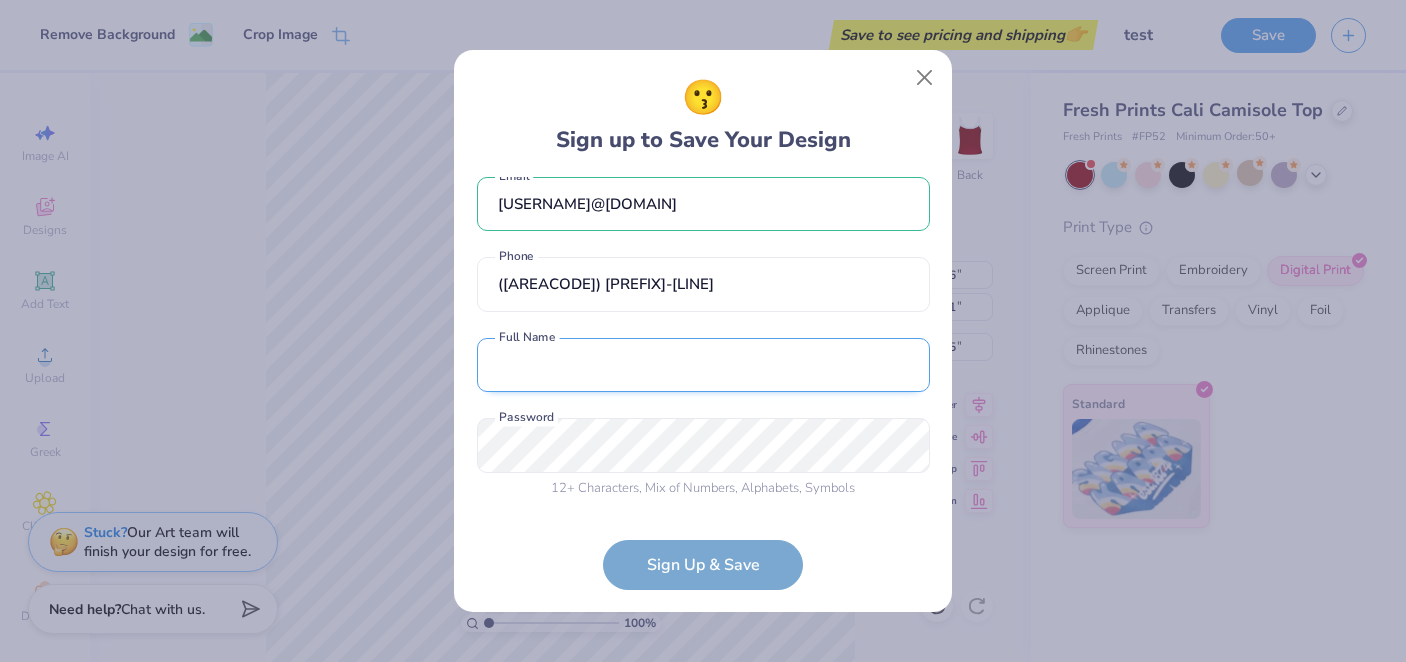 click at bounding box center (703, 365) 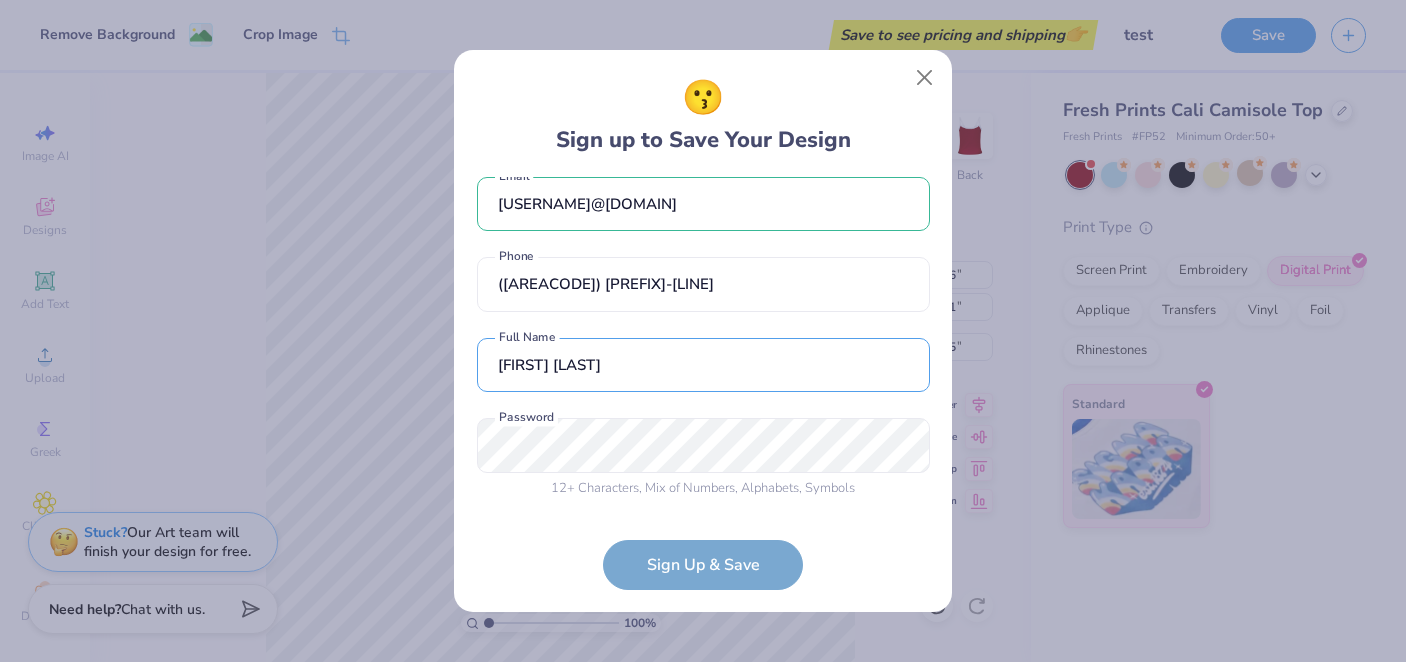type on "Kylie Knudson" 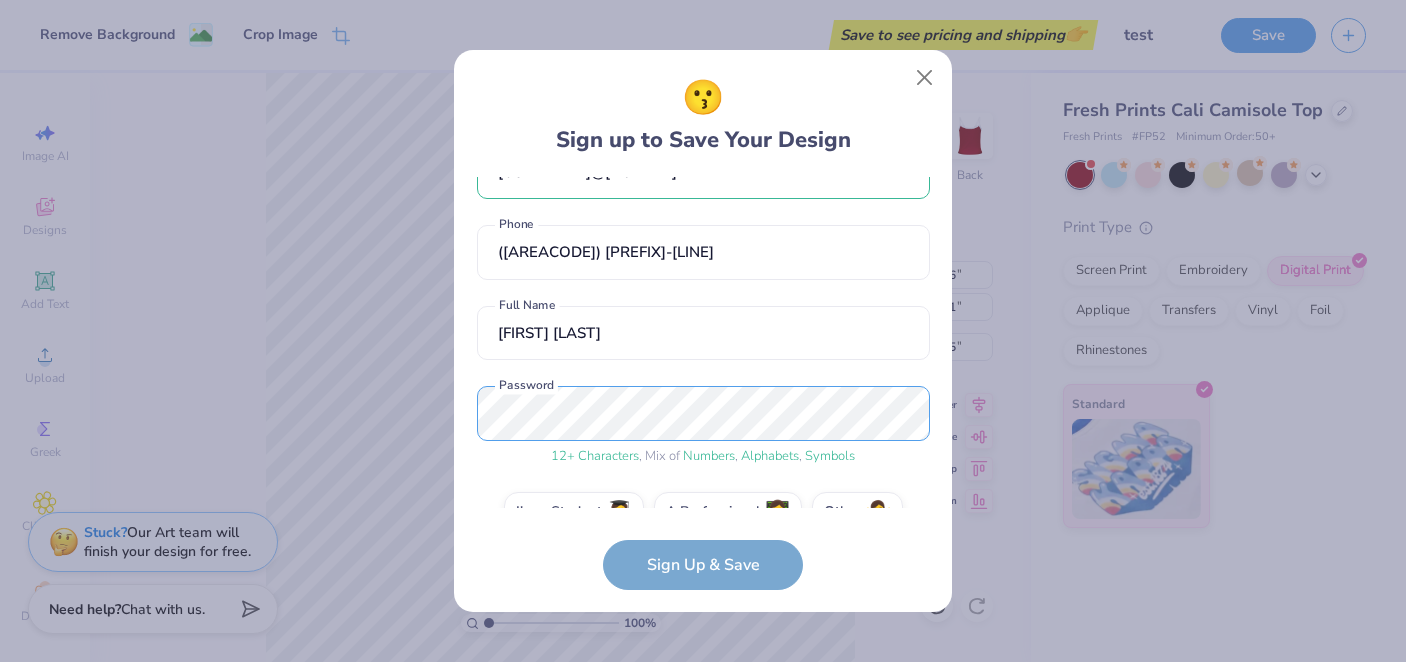 scroll, scrollTop: 96, scrollLeft: 0, axis: vertical 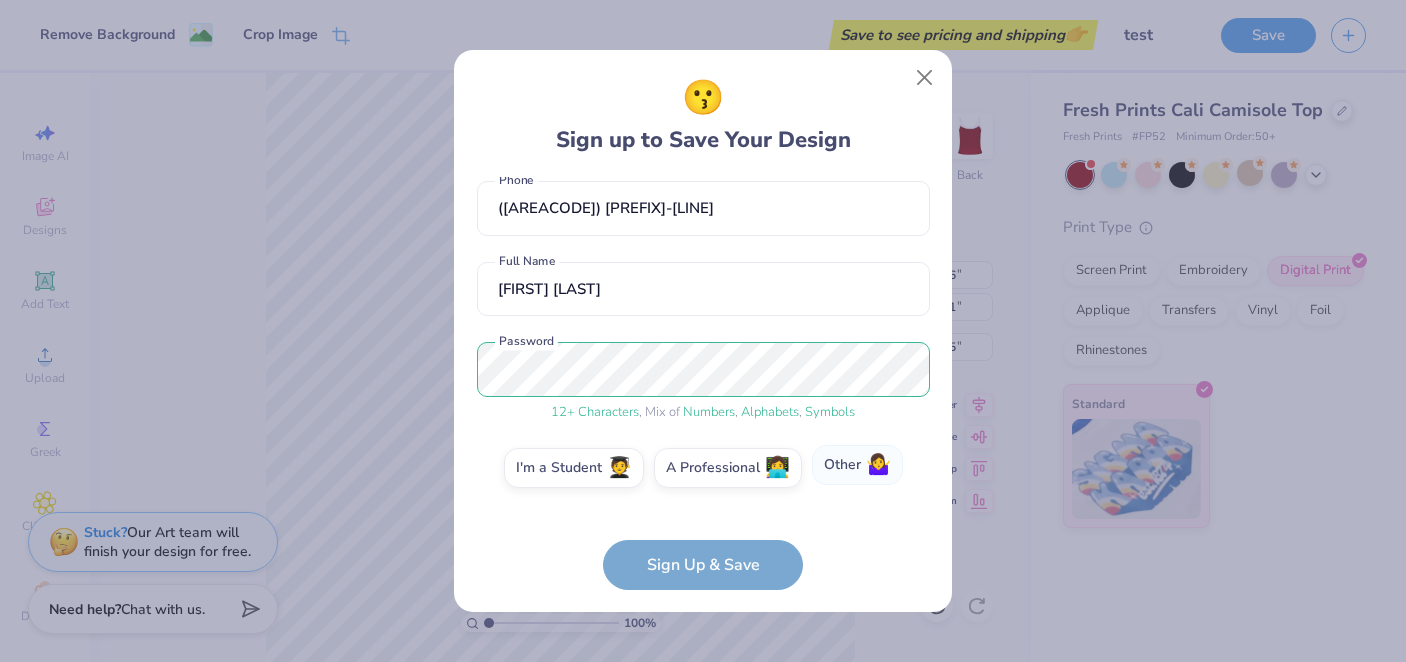 click on "Other 🤷‍♀️" at bounding box center [857, 465] 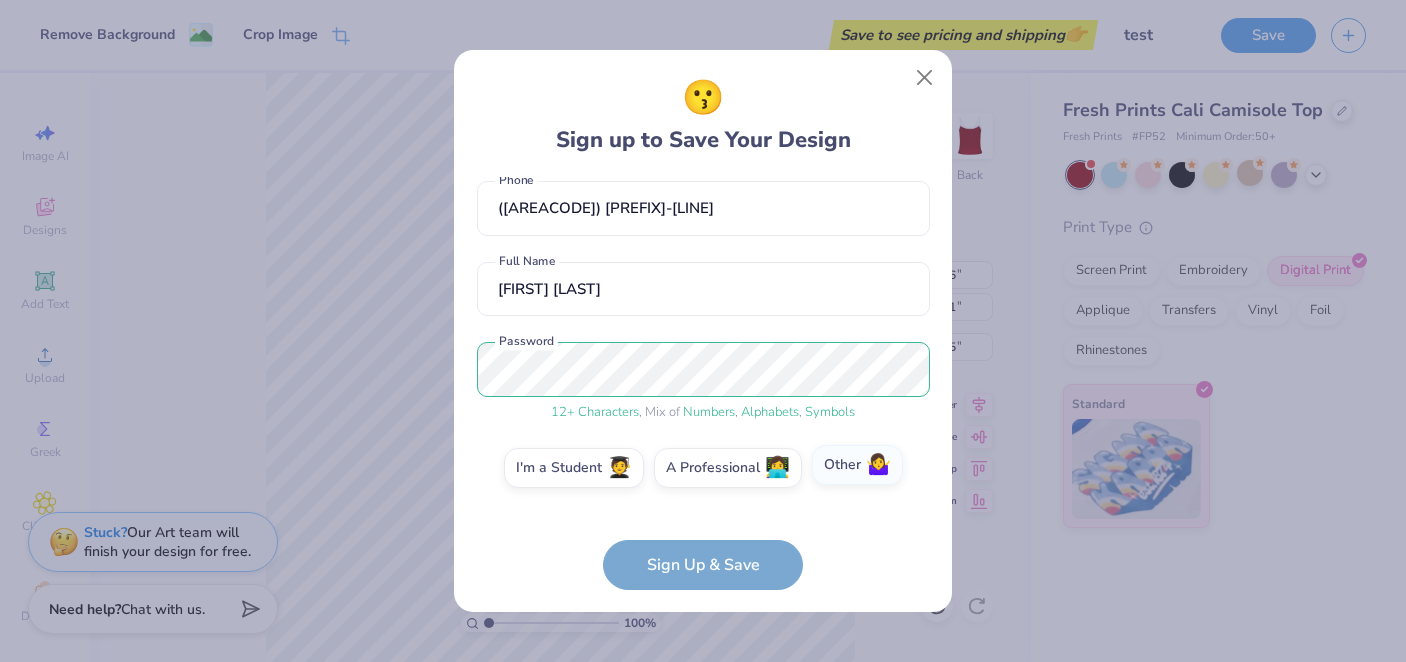 click on "Other 🤷‍♀️" at bounding box center (703, 569) 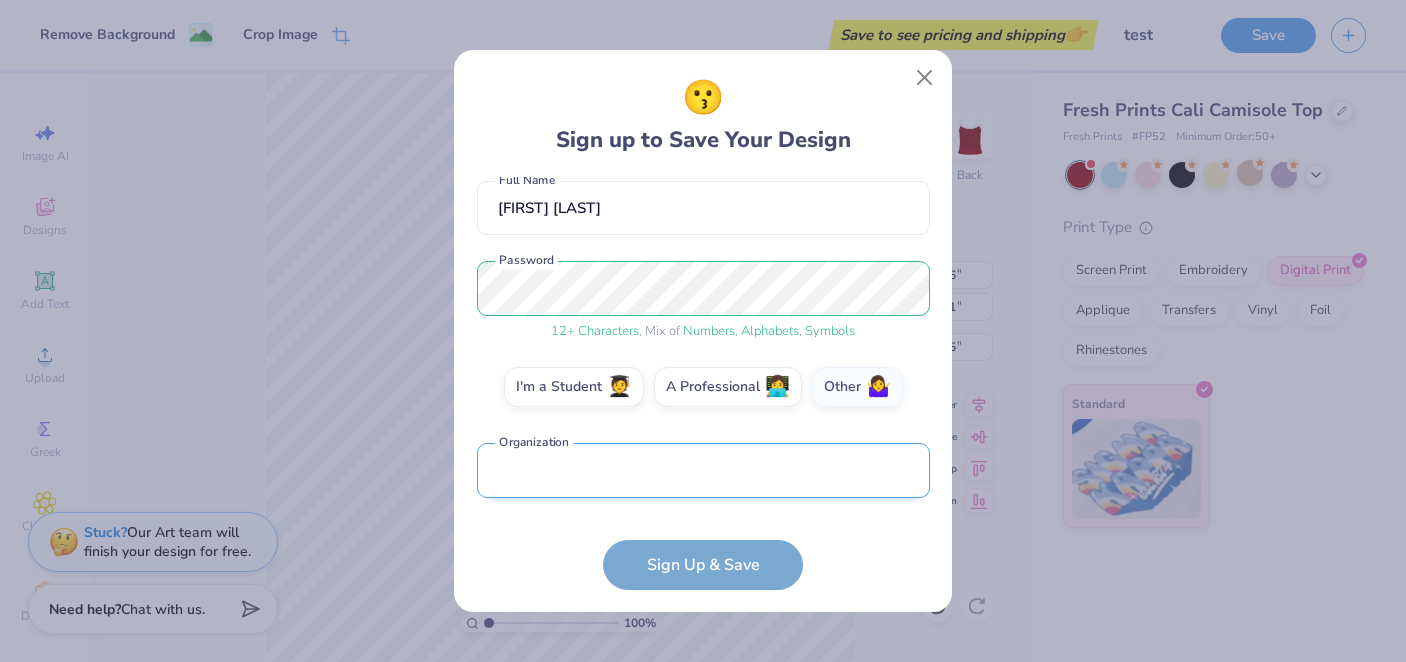 click at bounding box center (703, 470) 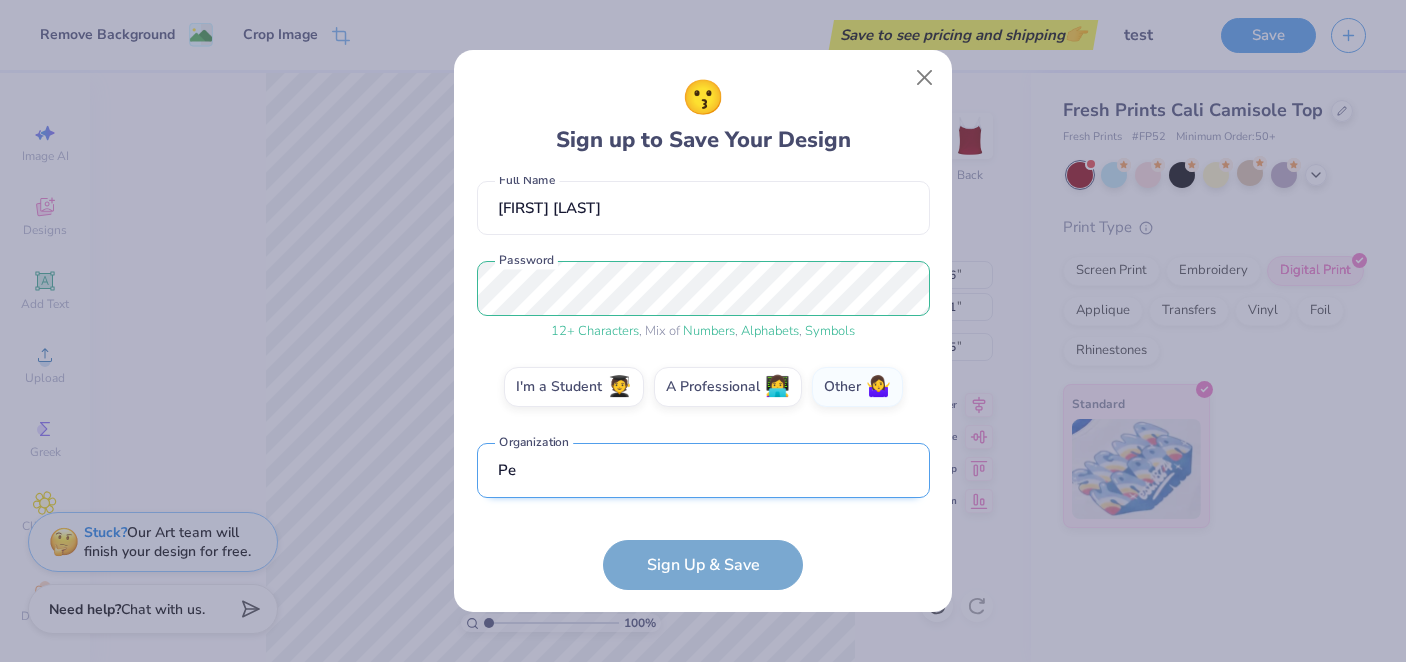 scroll, scrollTop: 296, scrollLeft: 0, axis: vertical 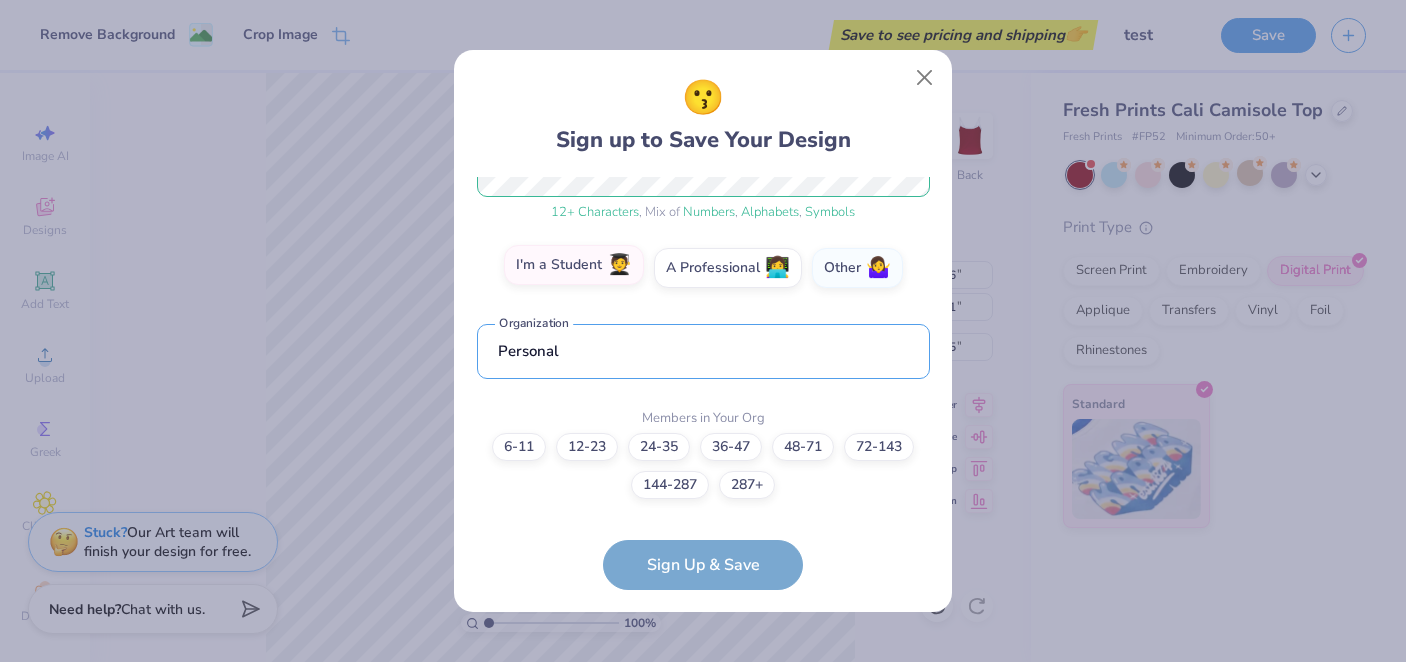 type on "Personal" 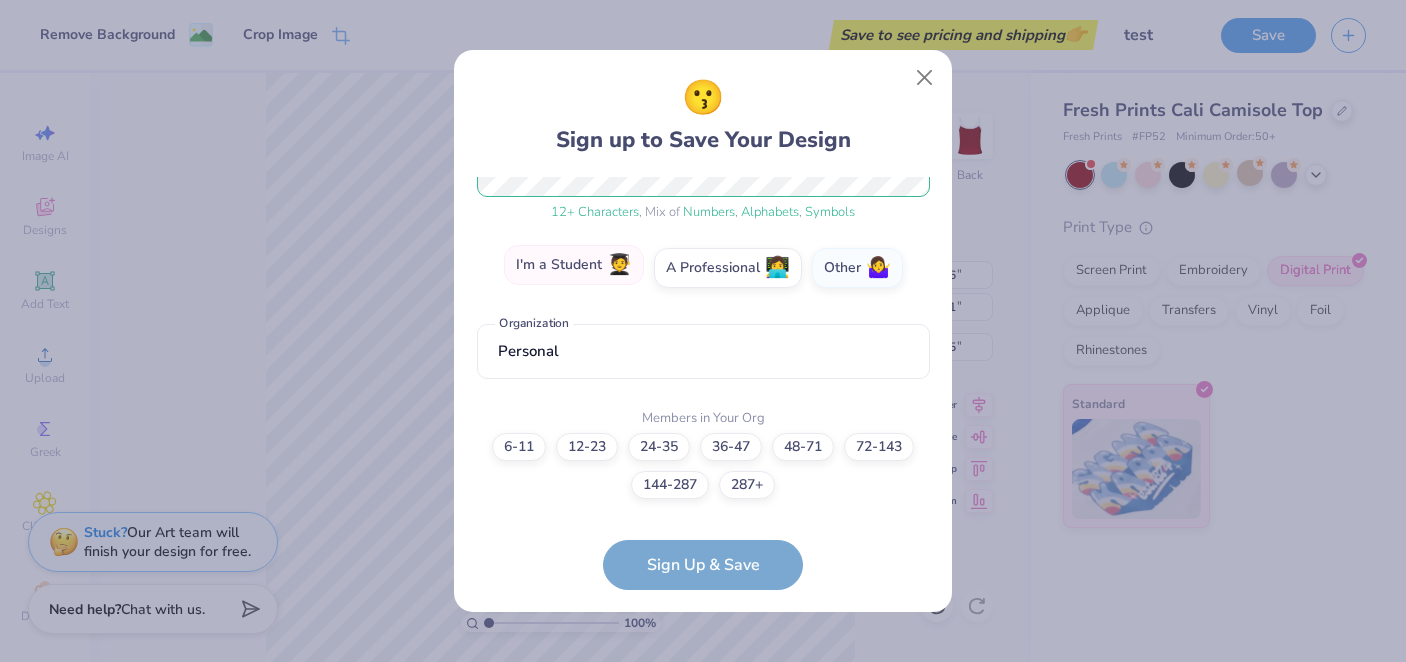 click on "I'm a Student 🧑‍🎓" at bounding box center (574, 265) 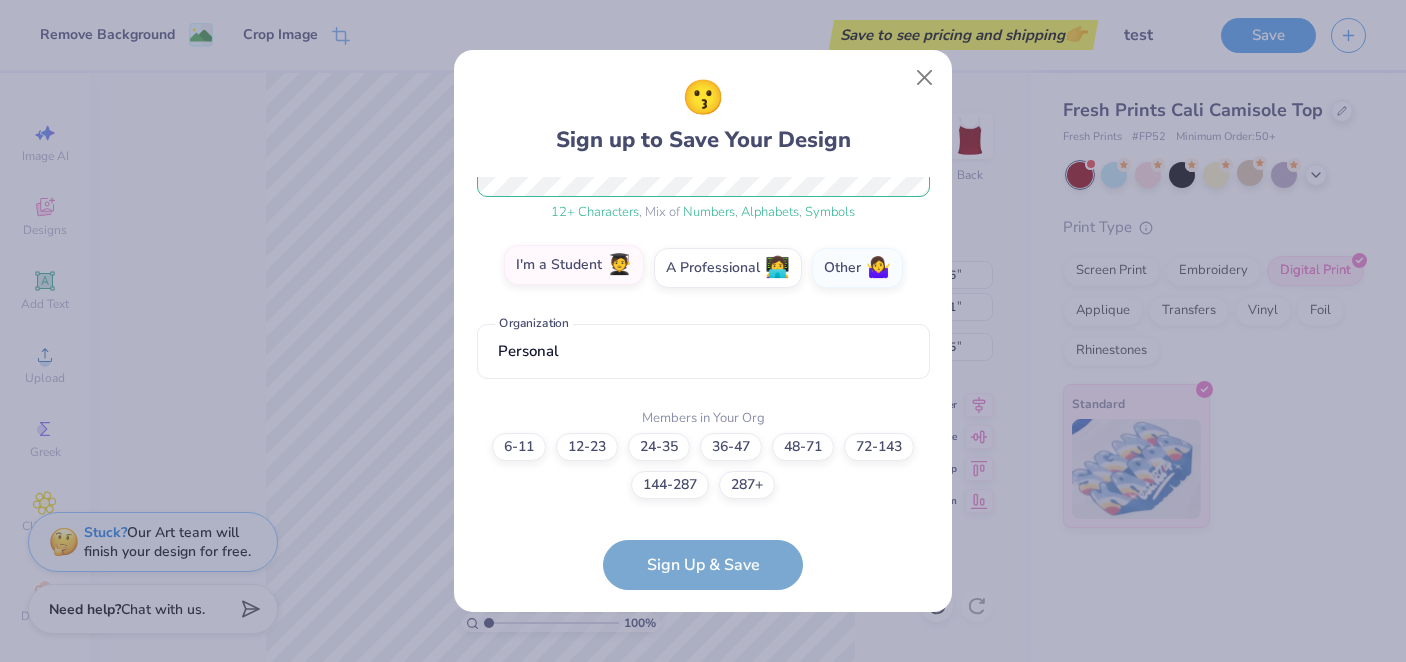 click on "I'm a Student 🧑‍🎓" at bounding box center (703, 569) 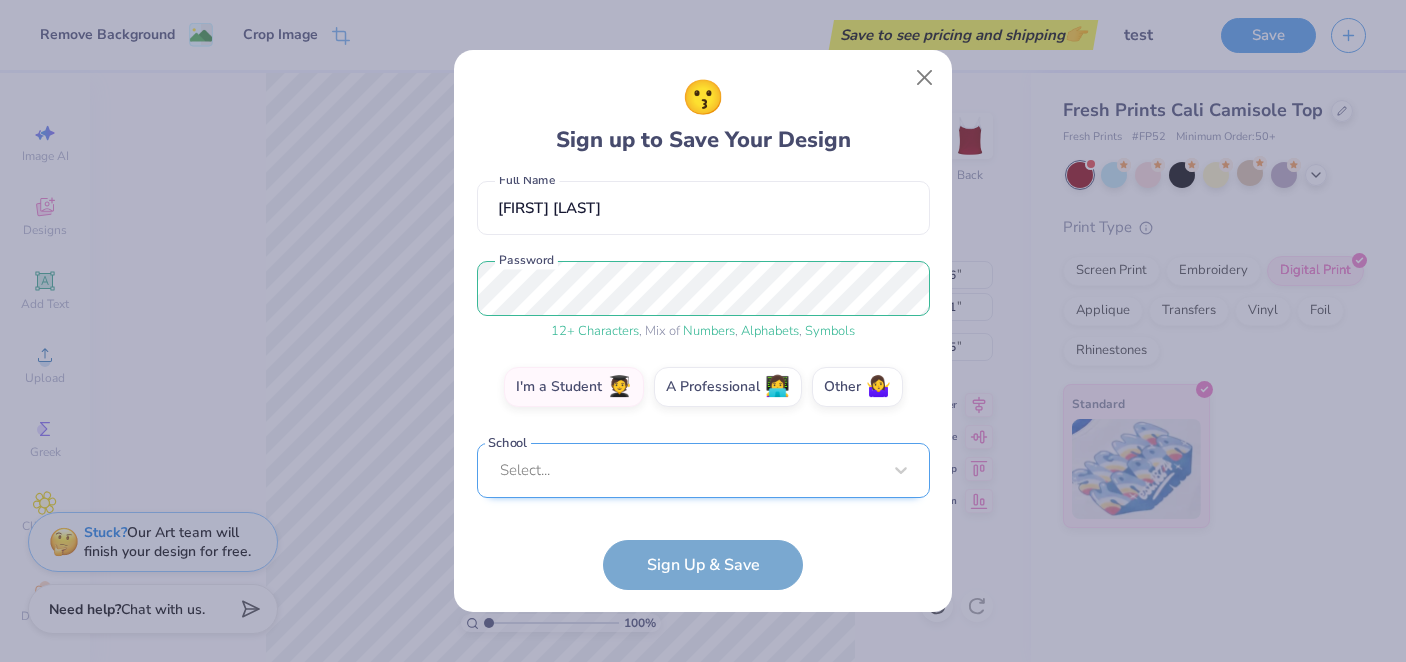 scroll, scrollTop: 167, scrollLeft: 0, axis: vertical 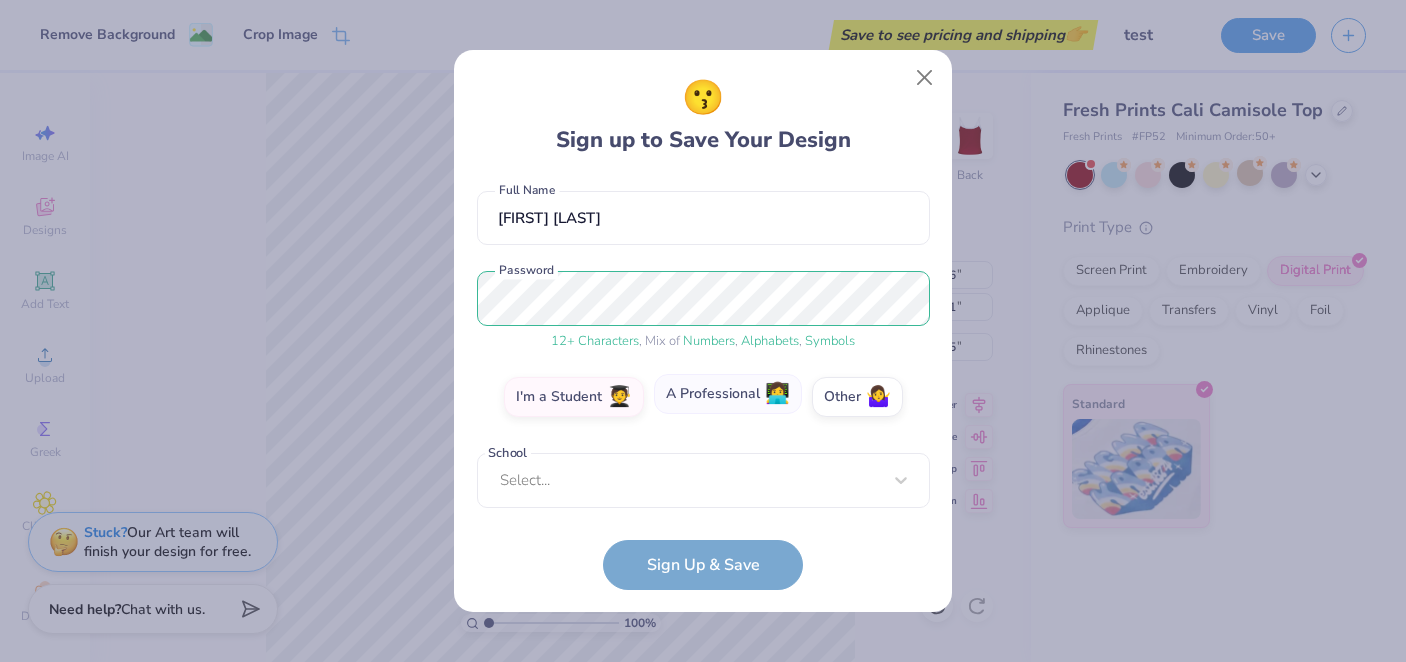 click on "A Professional 👩‍💻" at bounding box center [728, 394] 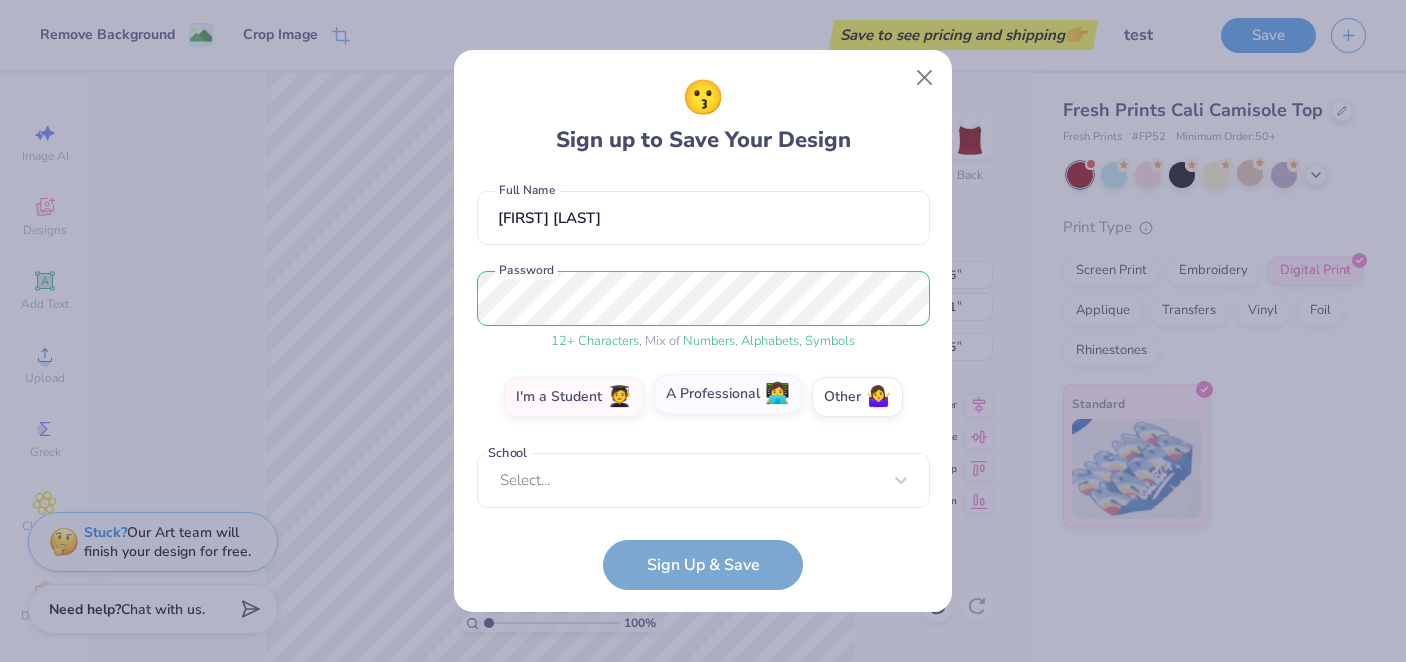 click on "A Professional 👩‍💻" at bounding box center [703, 569] 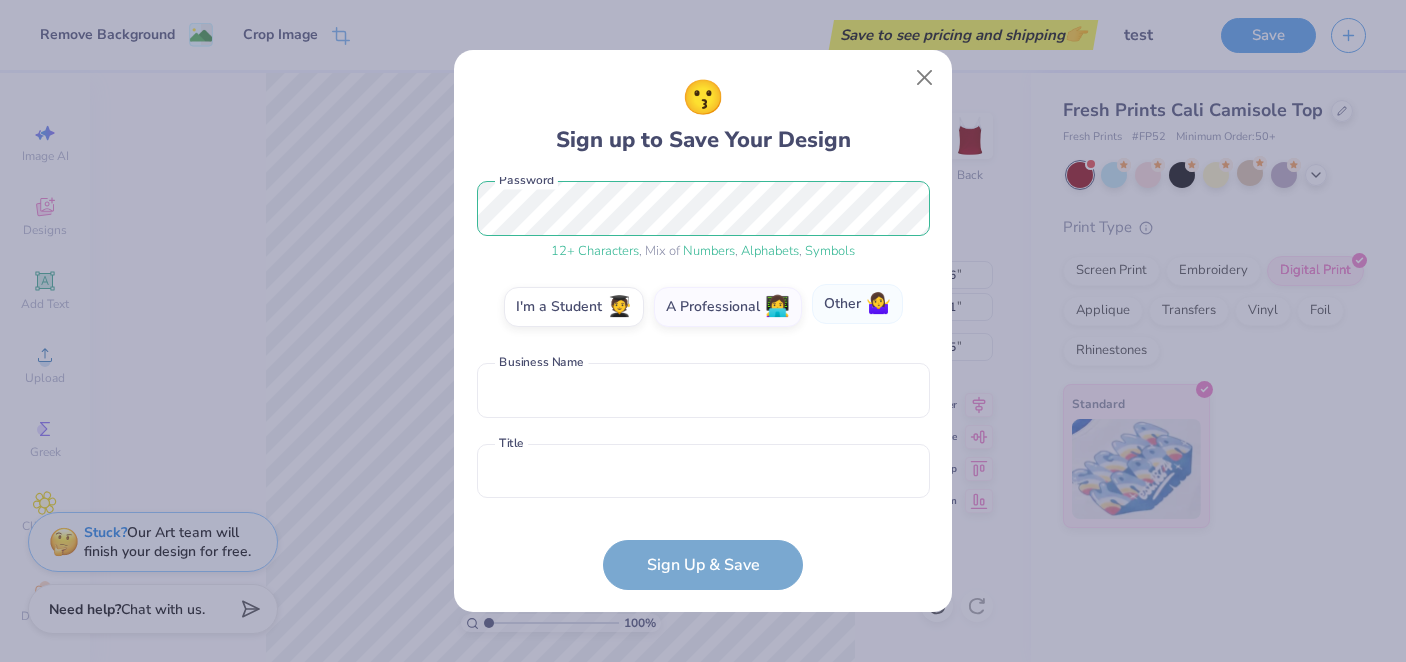click on "Other 🤷‍♀️" at bounding box center [857, 304] 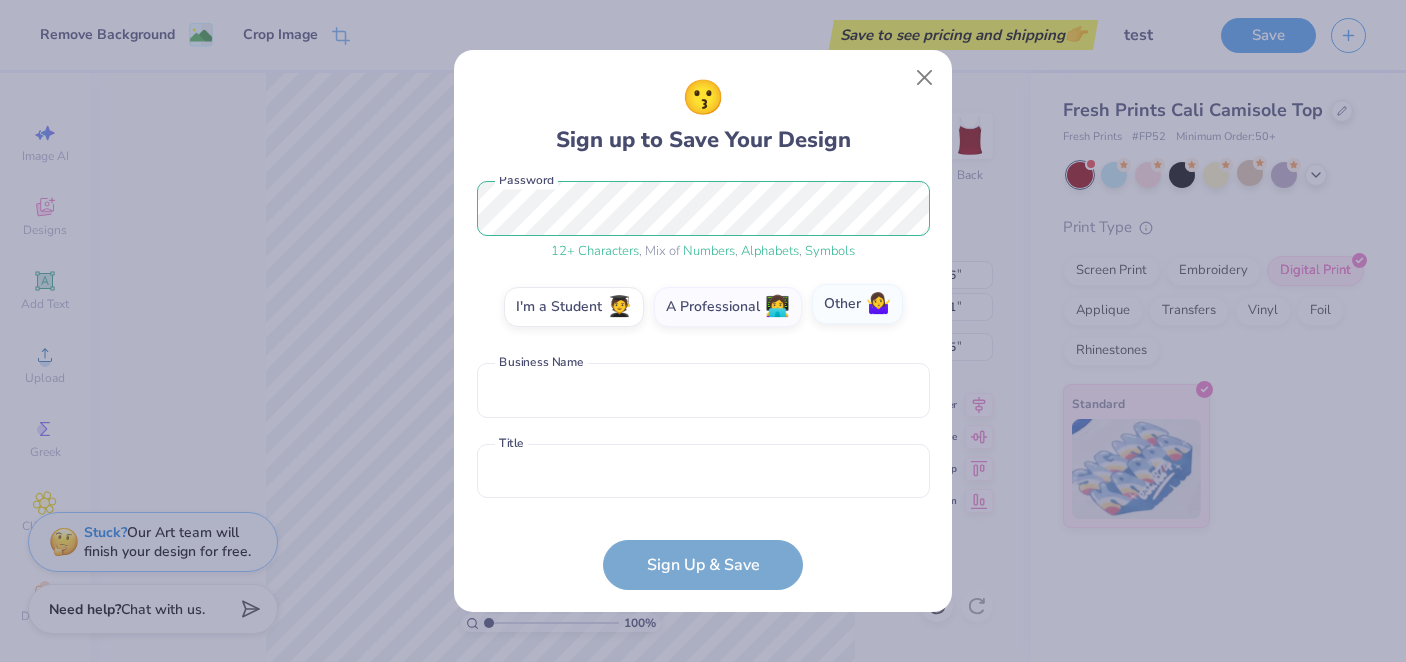 click on "Other 🤷‍♀️" at bounding box center [703, 569] 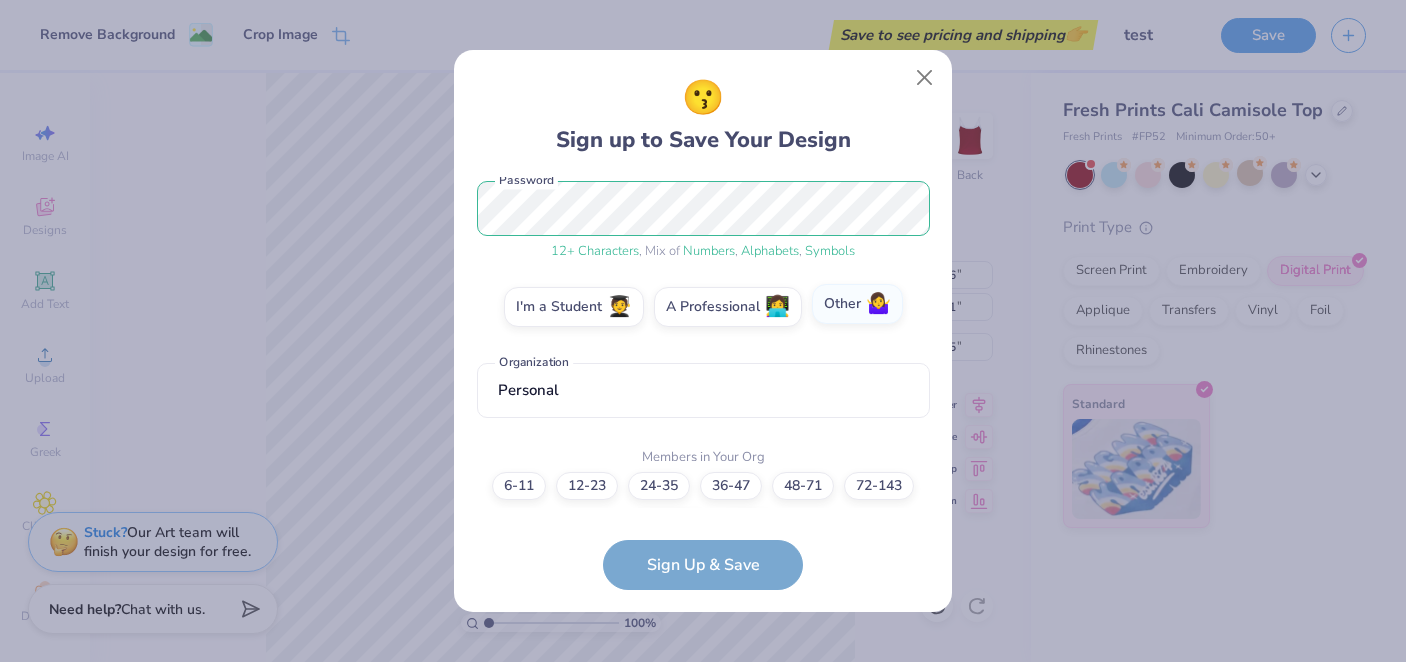scroll, scrollTop: 296, scrollLeft: 0, axis: vertical 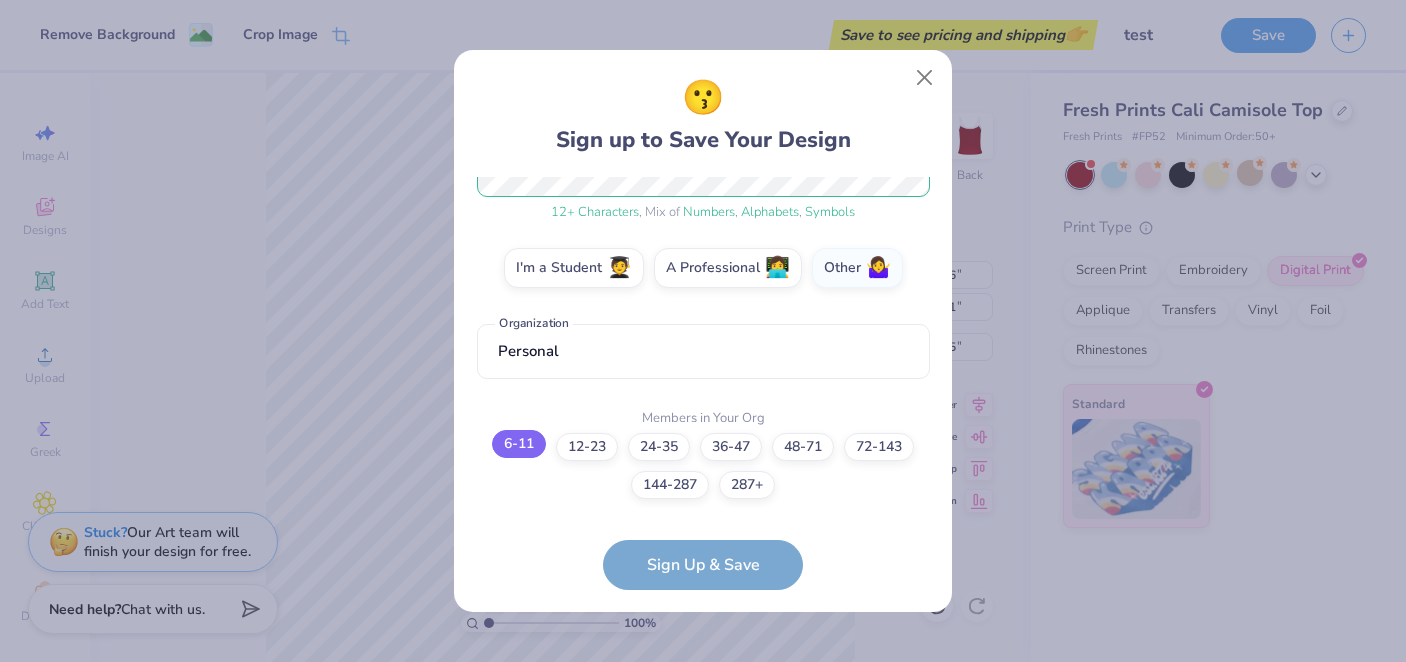 click on "6-11" at bounding box center [519, 444] 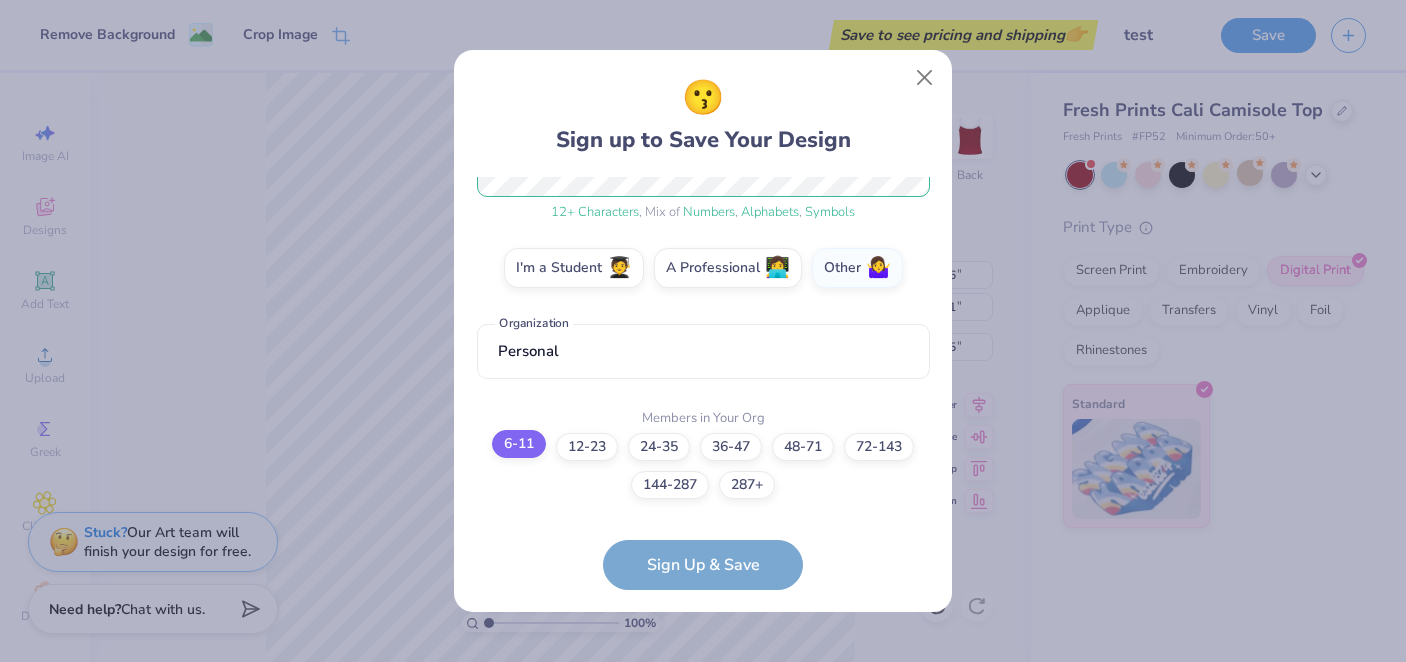 click on "6-11" at bounding box center [703, 762] 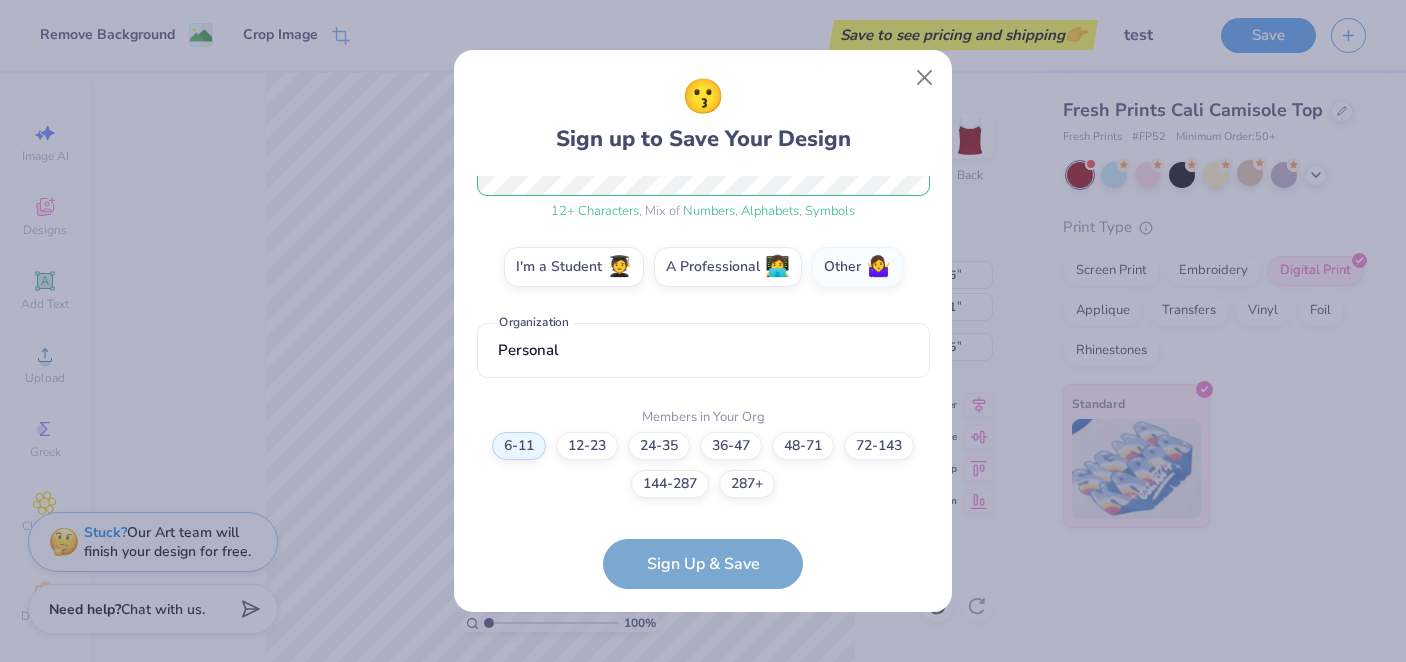 scroll, scrollTop: 377, scrollLeft: 0, axis: vertical 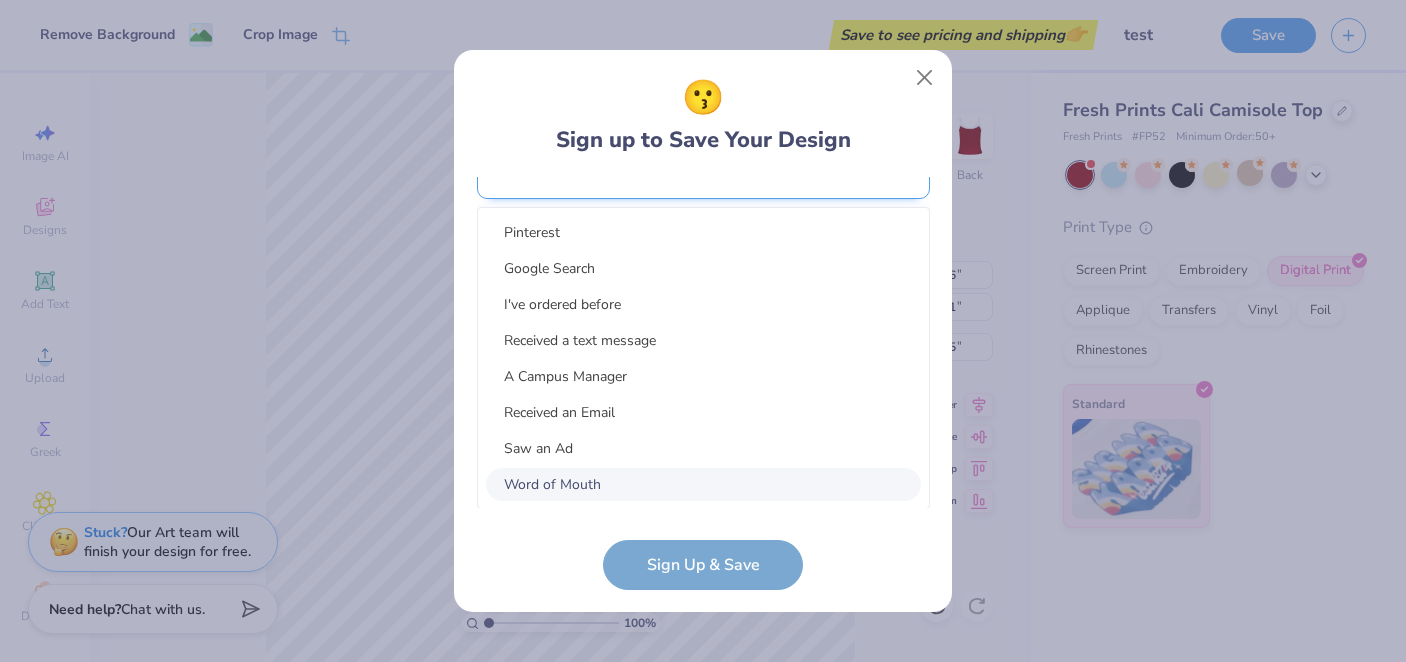 click on "option Word of Mouth focused, 8 of 15. 15 results available. Use Up and Down to choose options, press Enter to select the currently focused option, press Escape to exit the menu, press Tab to select the option and exit the menu. Select... Pinterest Google Search I've ordered before Received a text message A Campus Manager Received an Email Saw an Ad Word of Mouth LinkedIn Tik Tok Instagram Blog/Article Reddit An AI Chatbot Other" at bounding box center [703, 326] 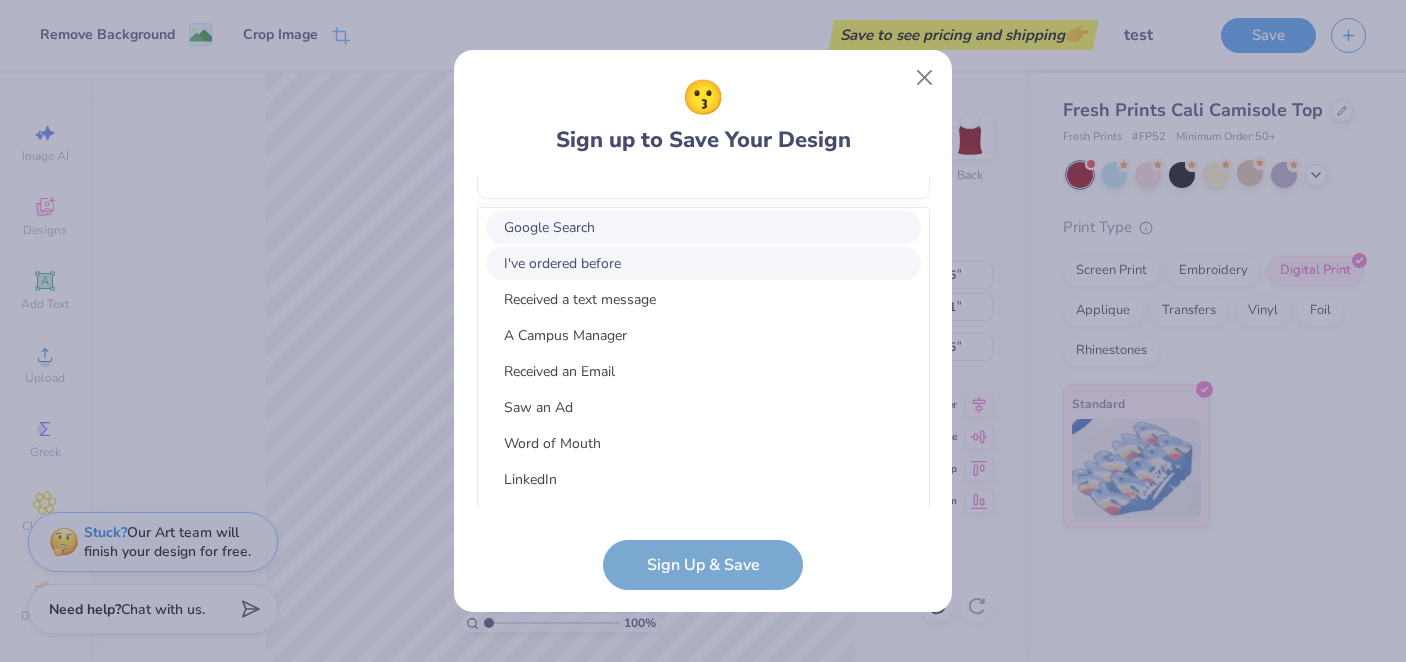 scroll, scrollTop: 44, scrollLeft: 0, axis: vertical 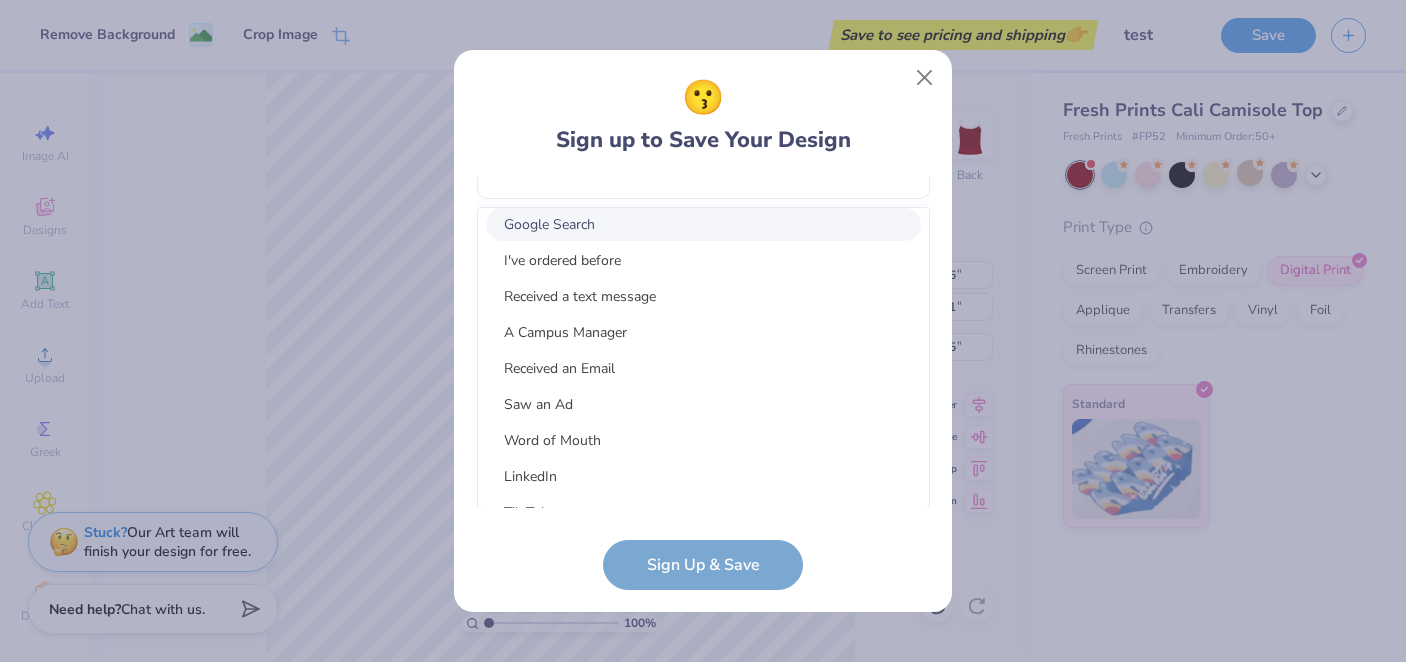 click on "Google Search" at bounding box center [703, 224] 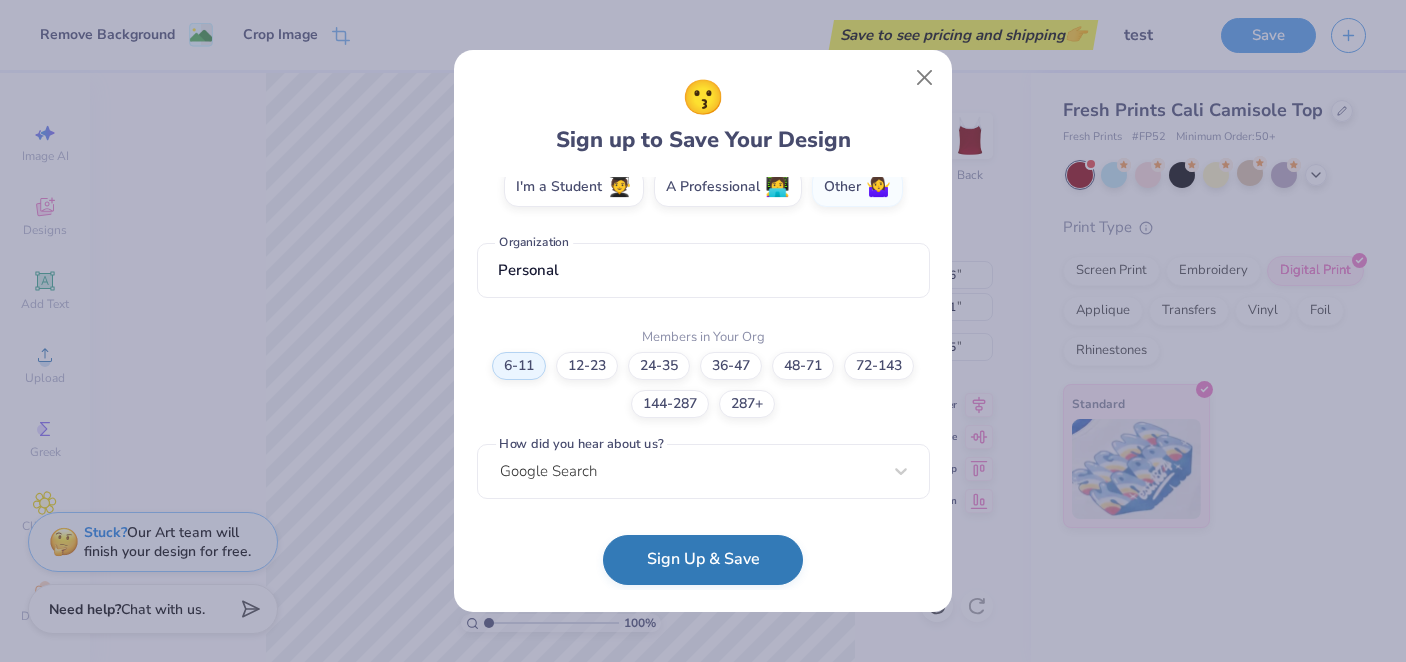 click on "Sign Up & Save" at bounding box center (703, 560) 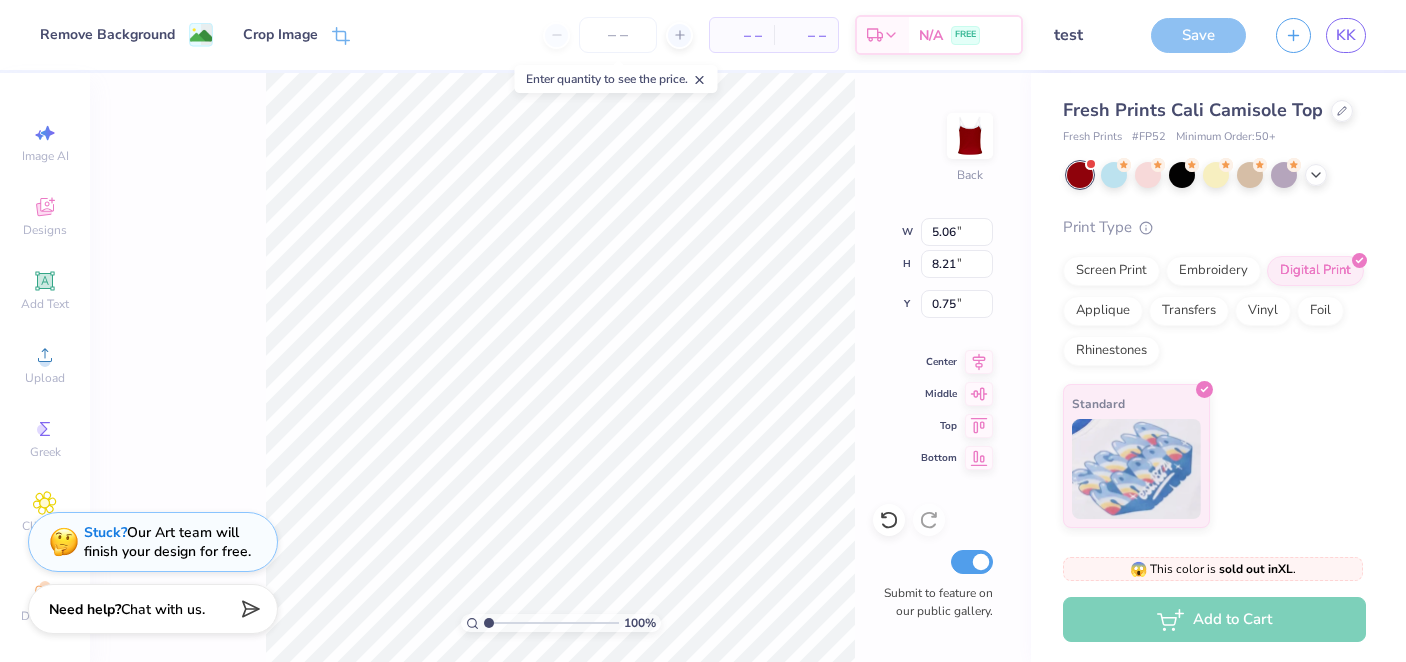 scroll, scrollTop: 0, scrollLeft: 0, axis: both 